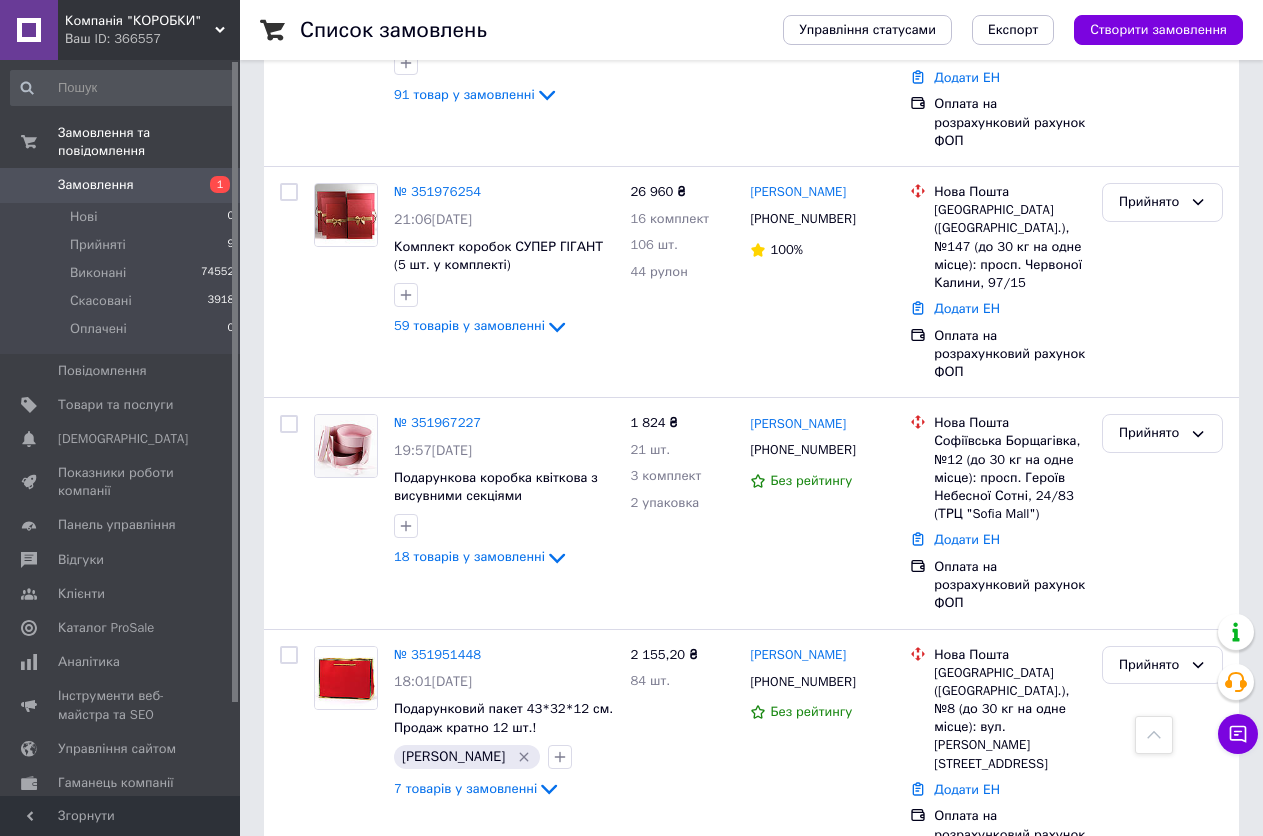 scroll, scrollTop: 700, scrollLeft: 0, axis: vertical 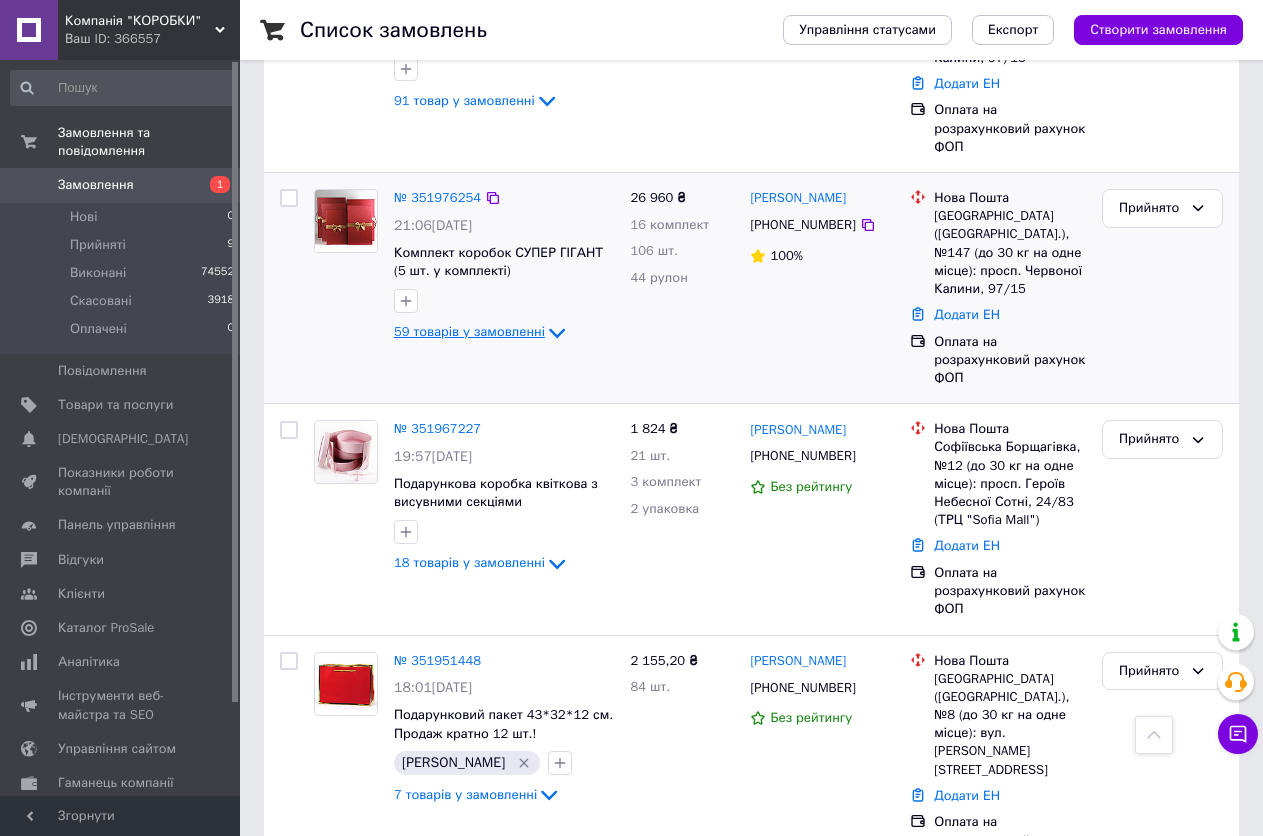 click 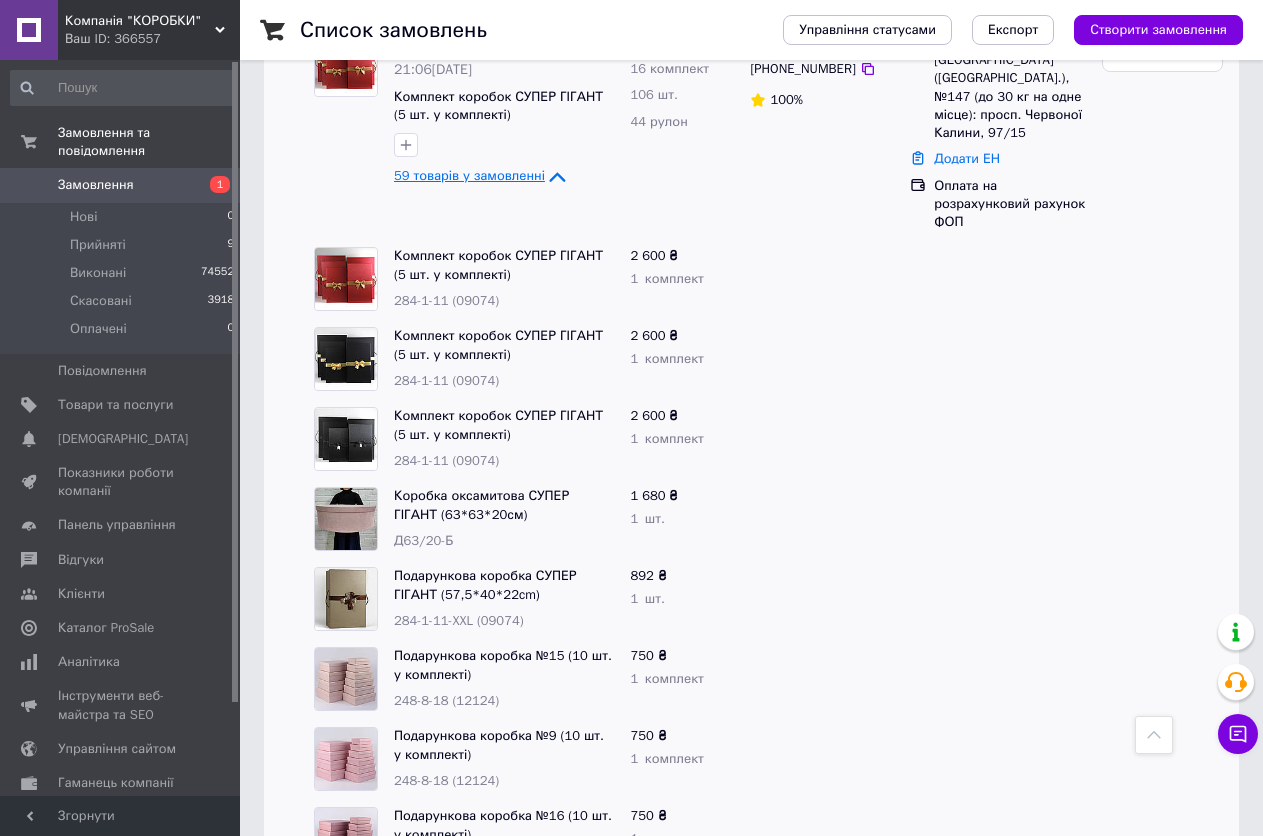 scroll, scrollTop: 600, scrollLeft: 0, axis: vertical 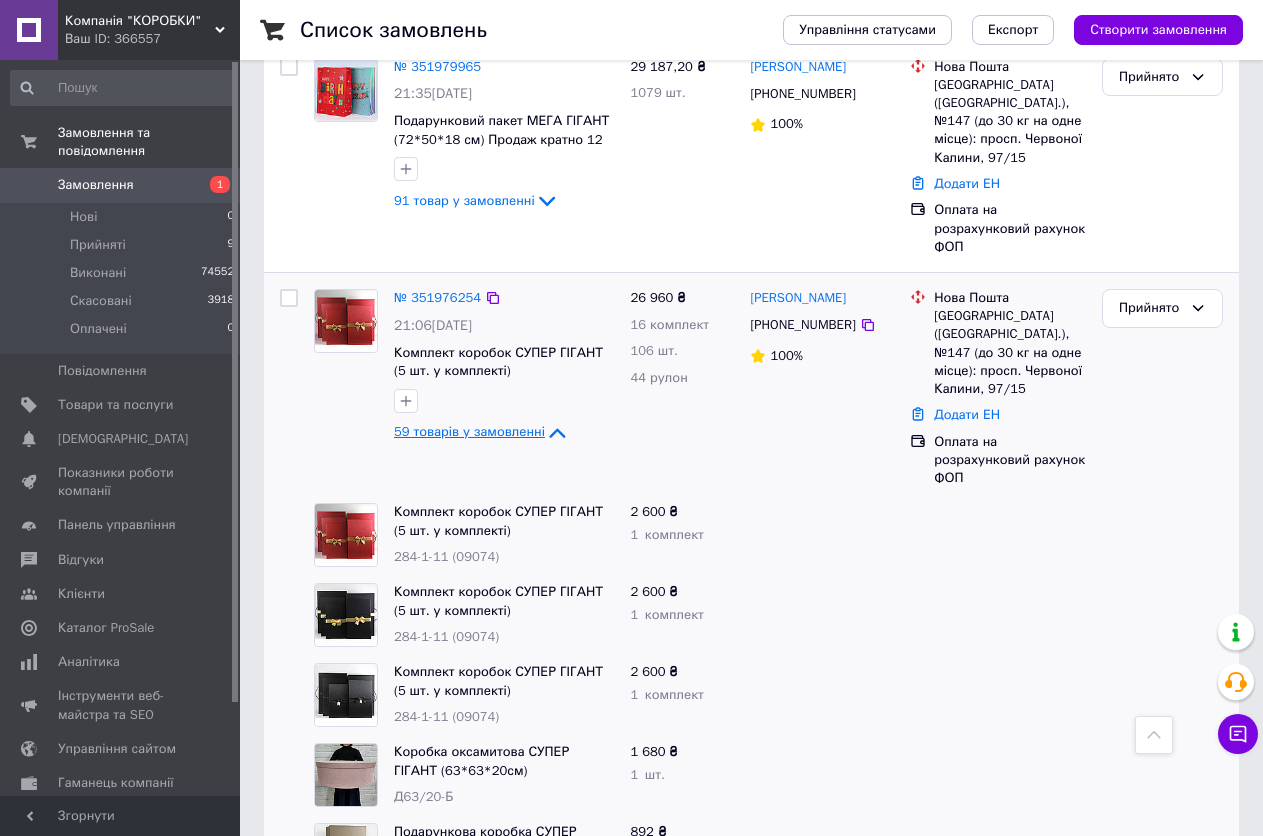 click 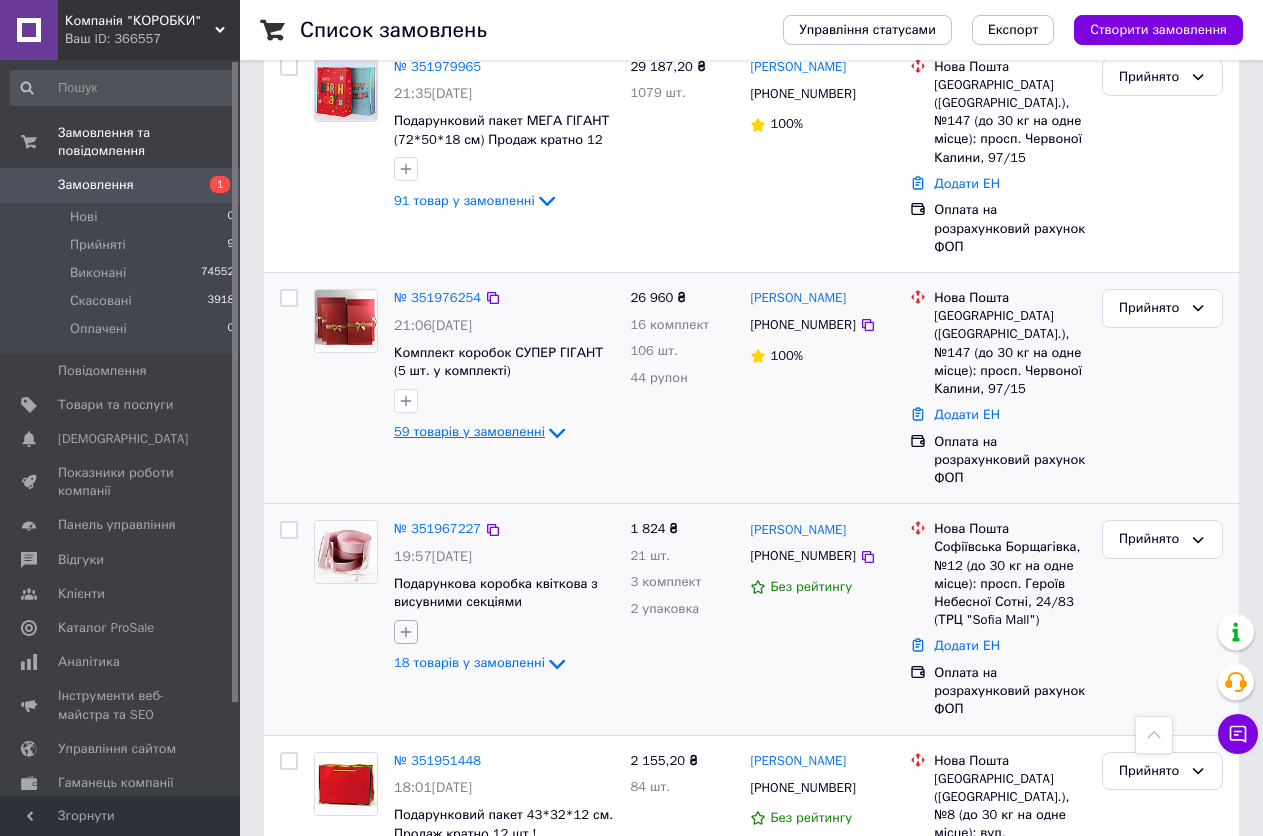 click at bounding box center (406, 632) 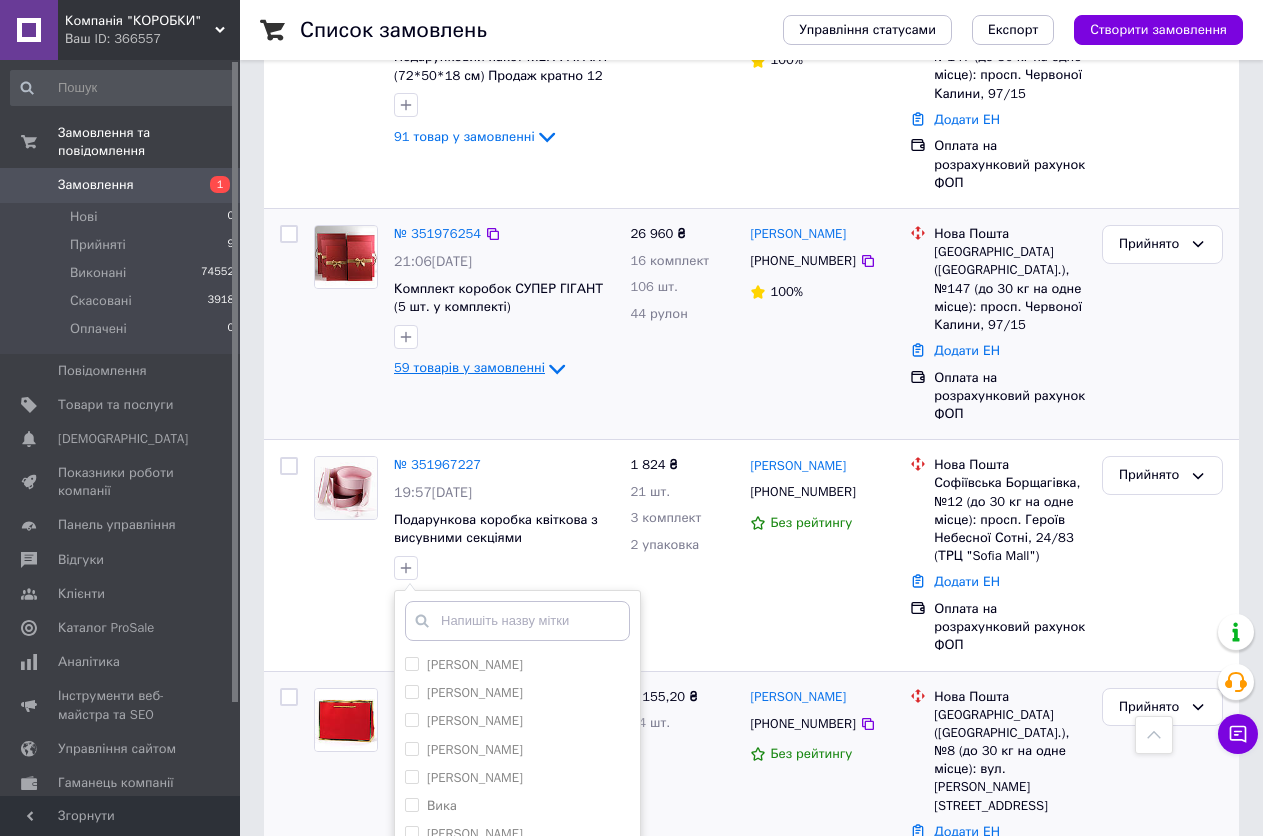 scroll, scrollTop: 700, scrollLeft: 0, axis: vertical 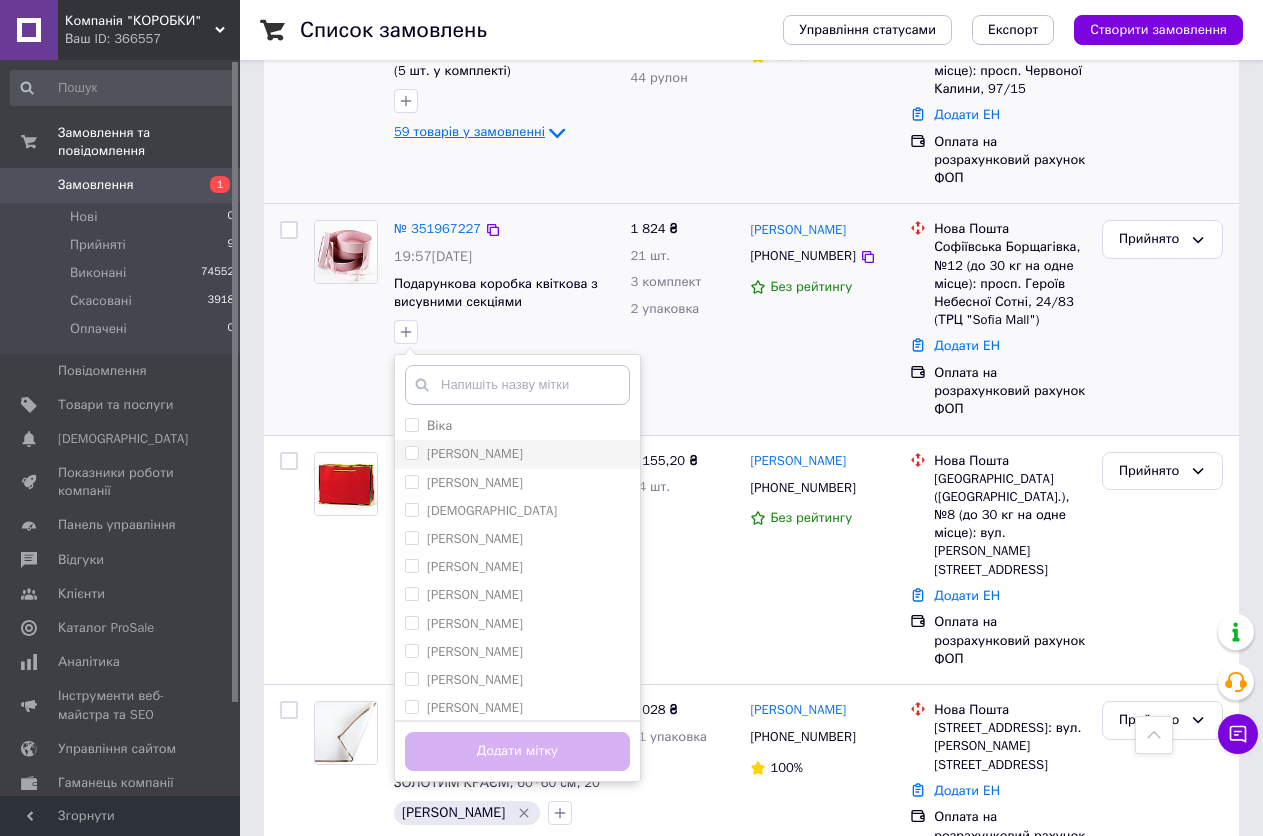 click on "[PERSON_NAME]" at bounding box center (411, 452) 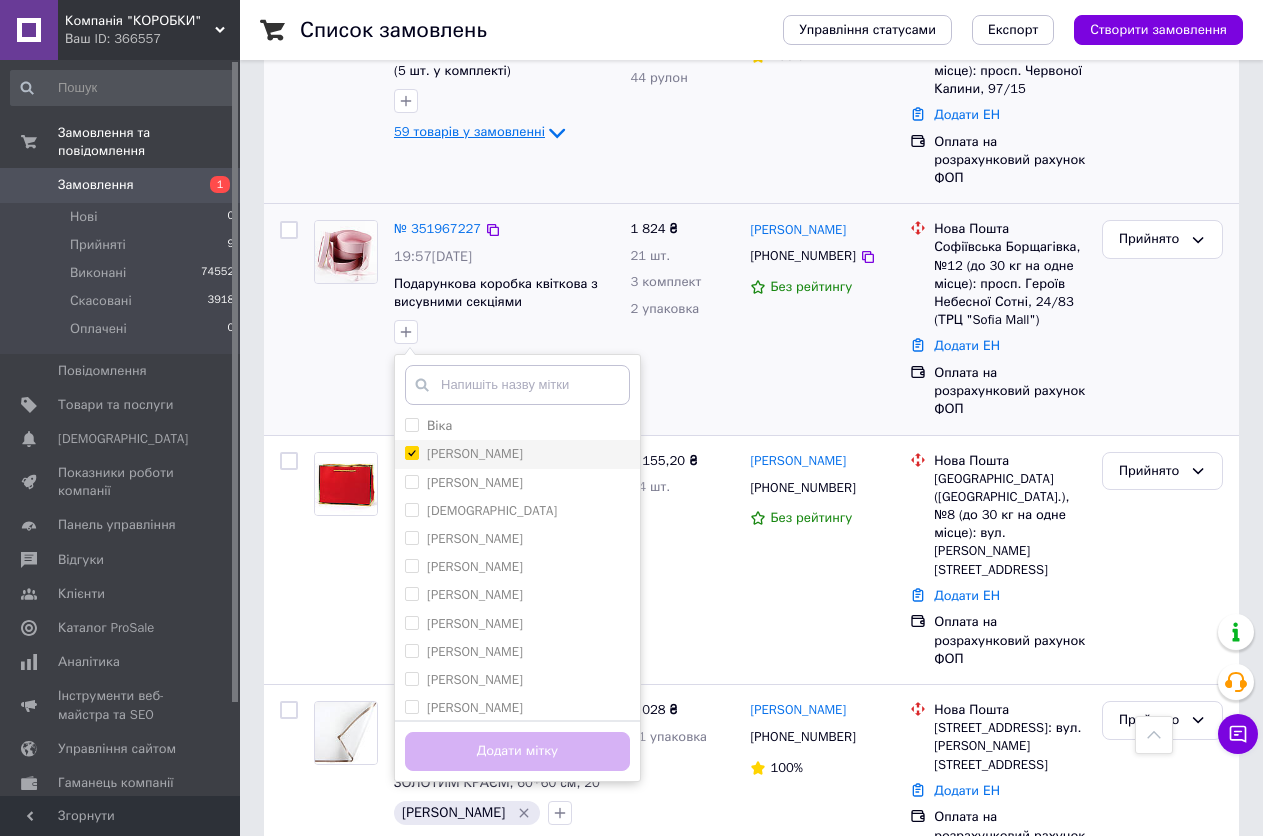 checkbox on "true" 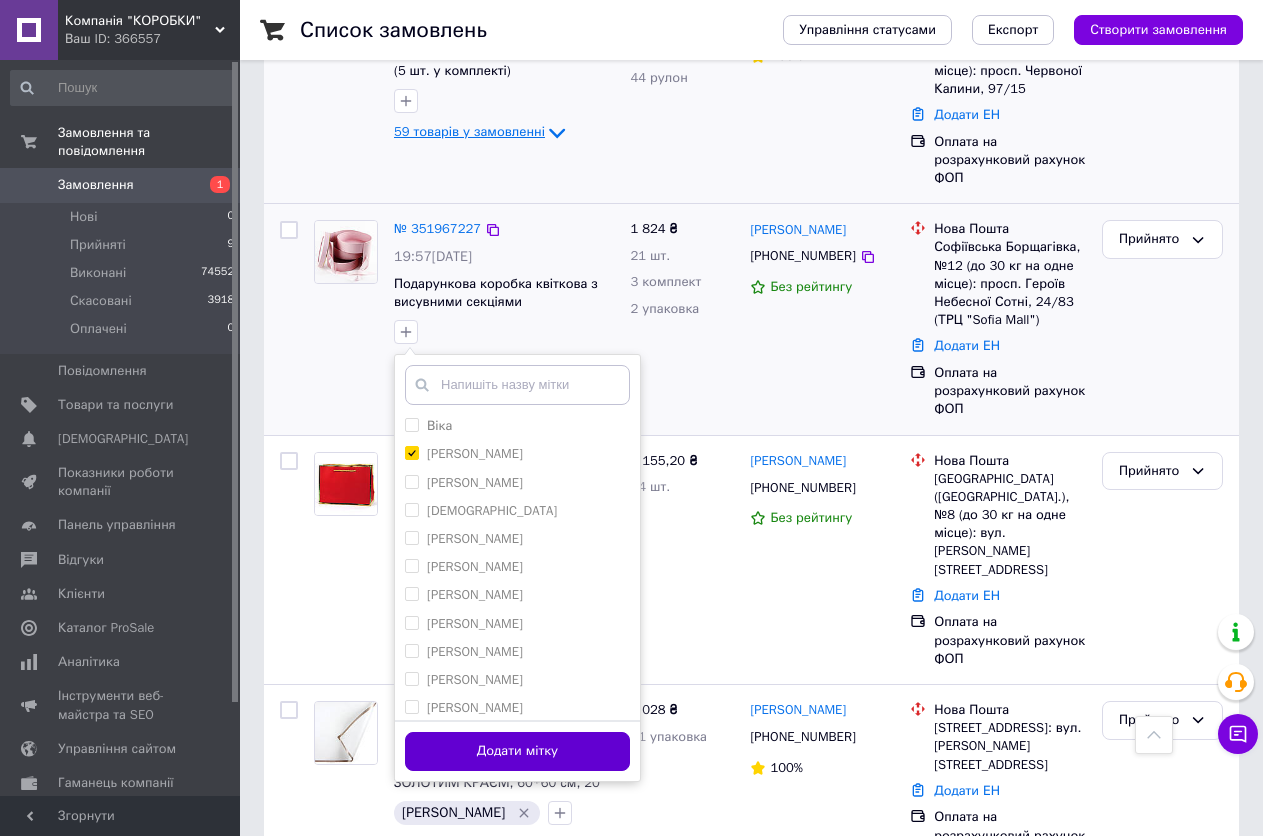 click on "Додати мітку" at bounding box center (517, 751) 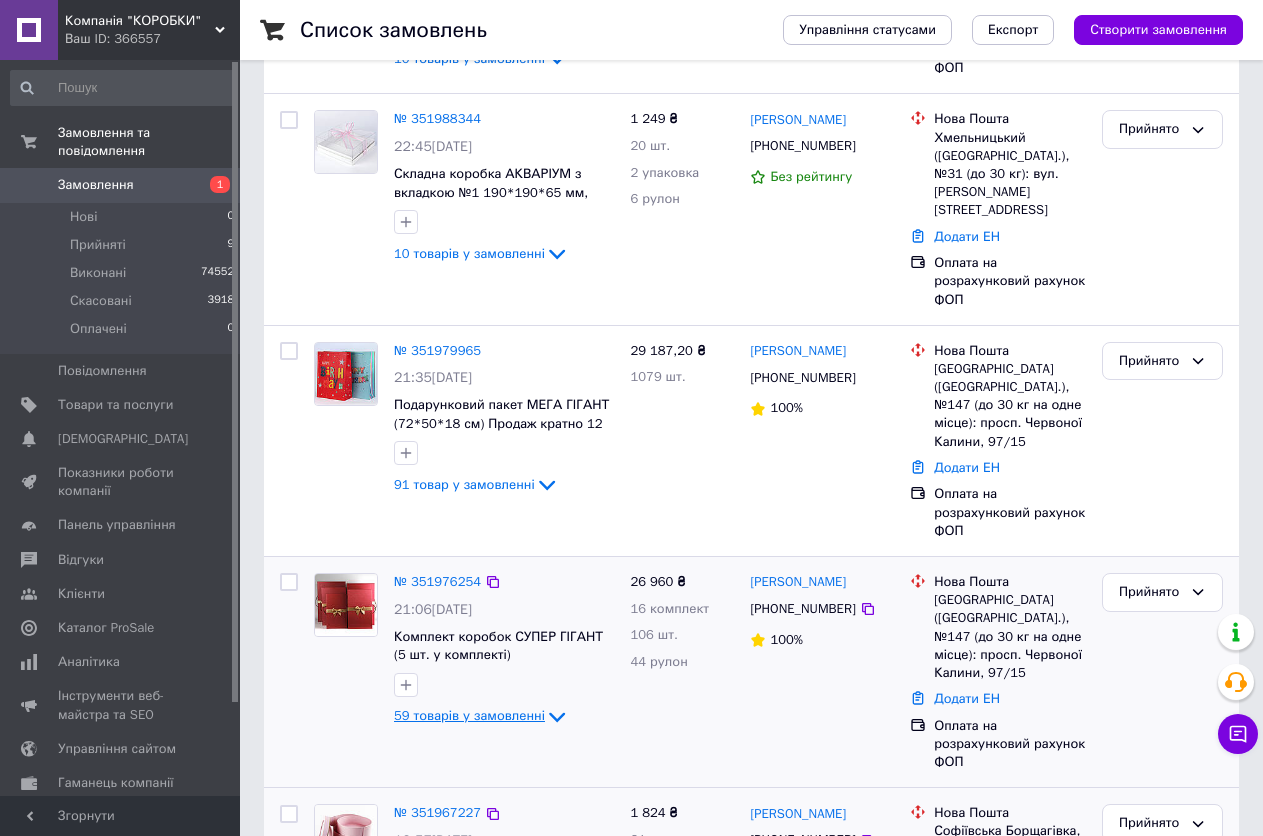 scroll, scrollTop: 200, scrollLeft: 0, axis: vertical 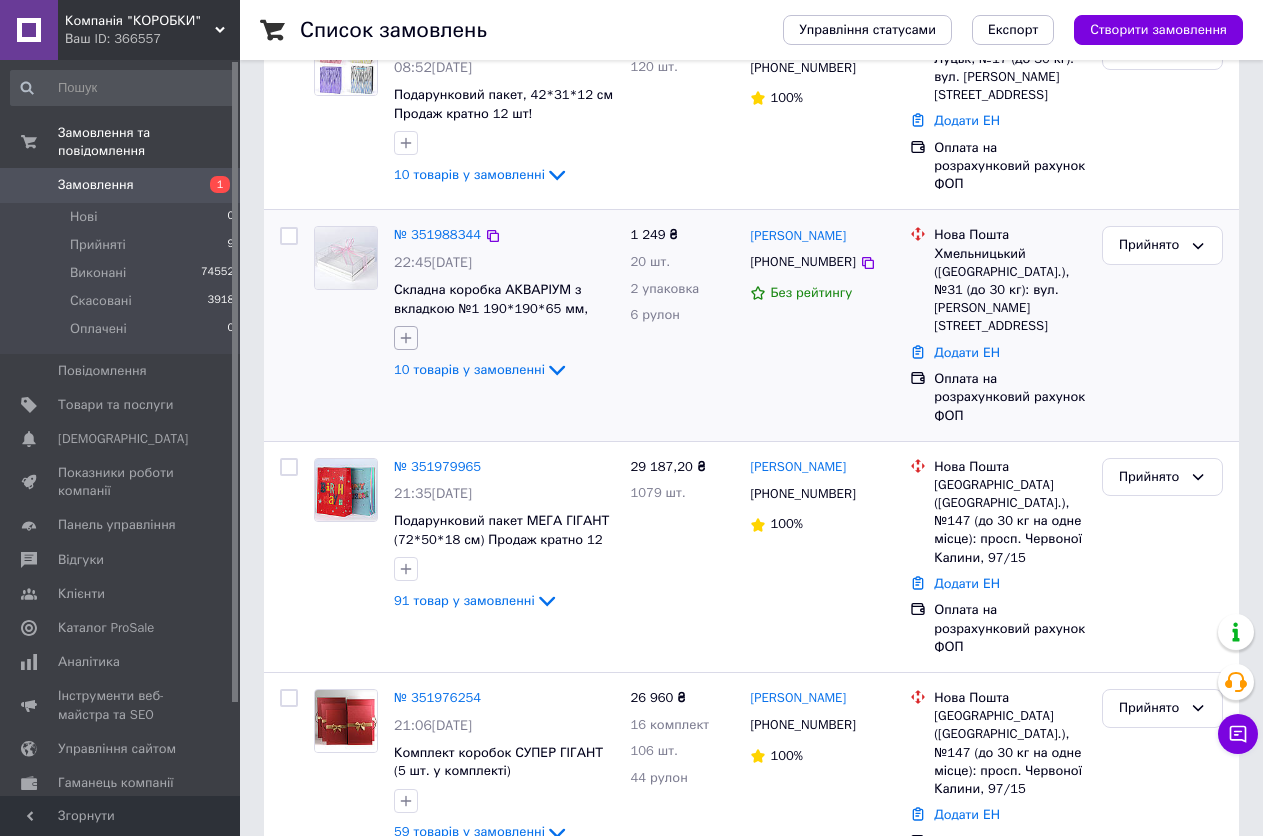 click at bounding box center (406, 338) 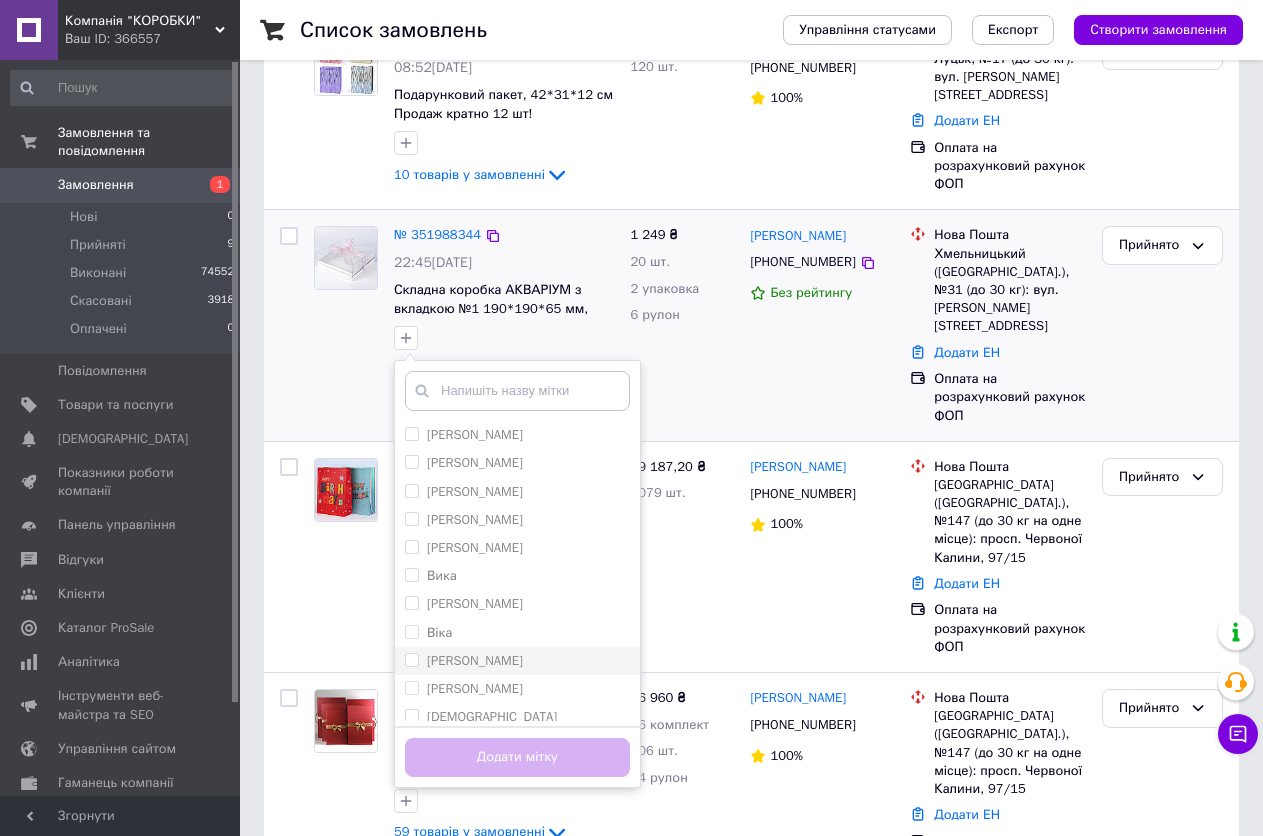click on "[PERSON_NAME]" at bounding box center [411, 659] 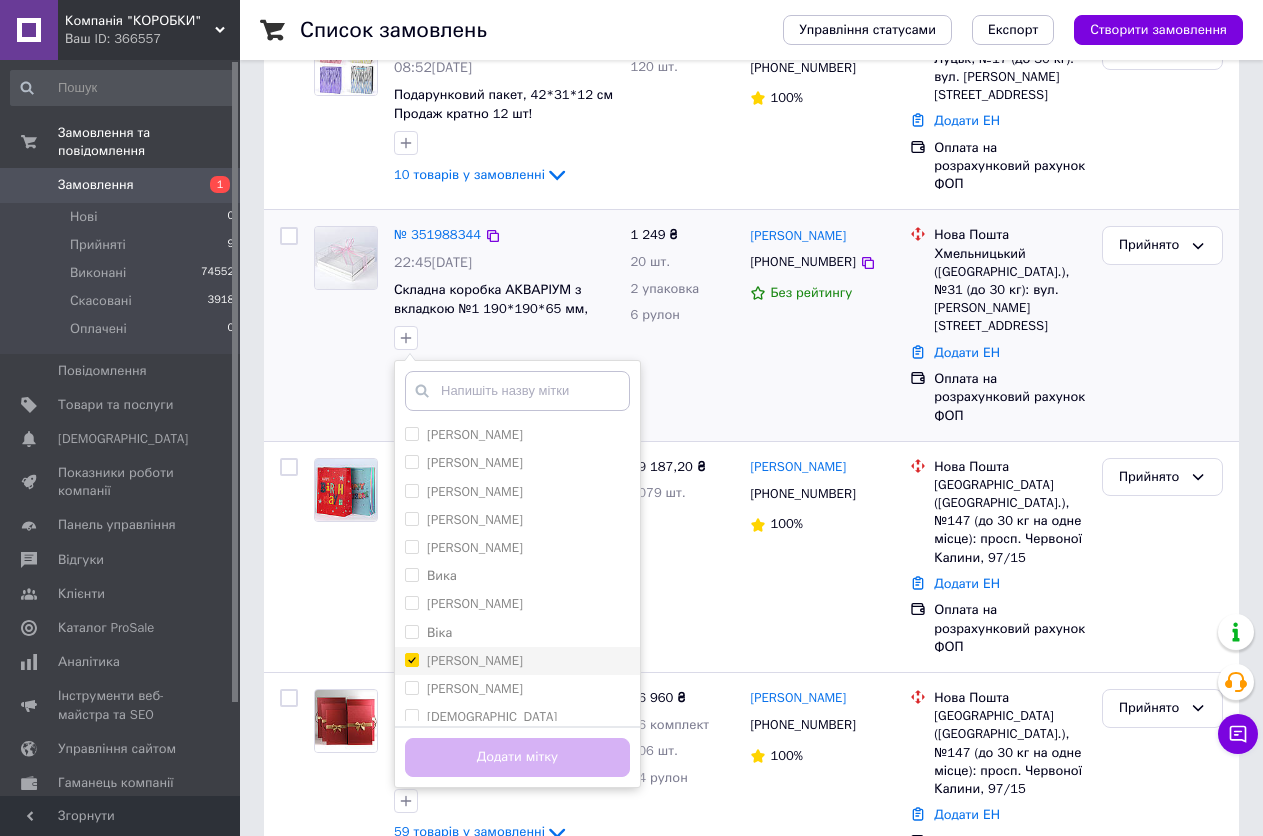 checkbox on "true" 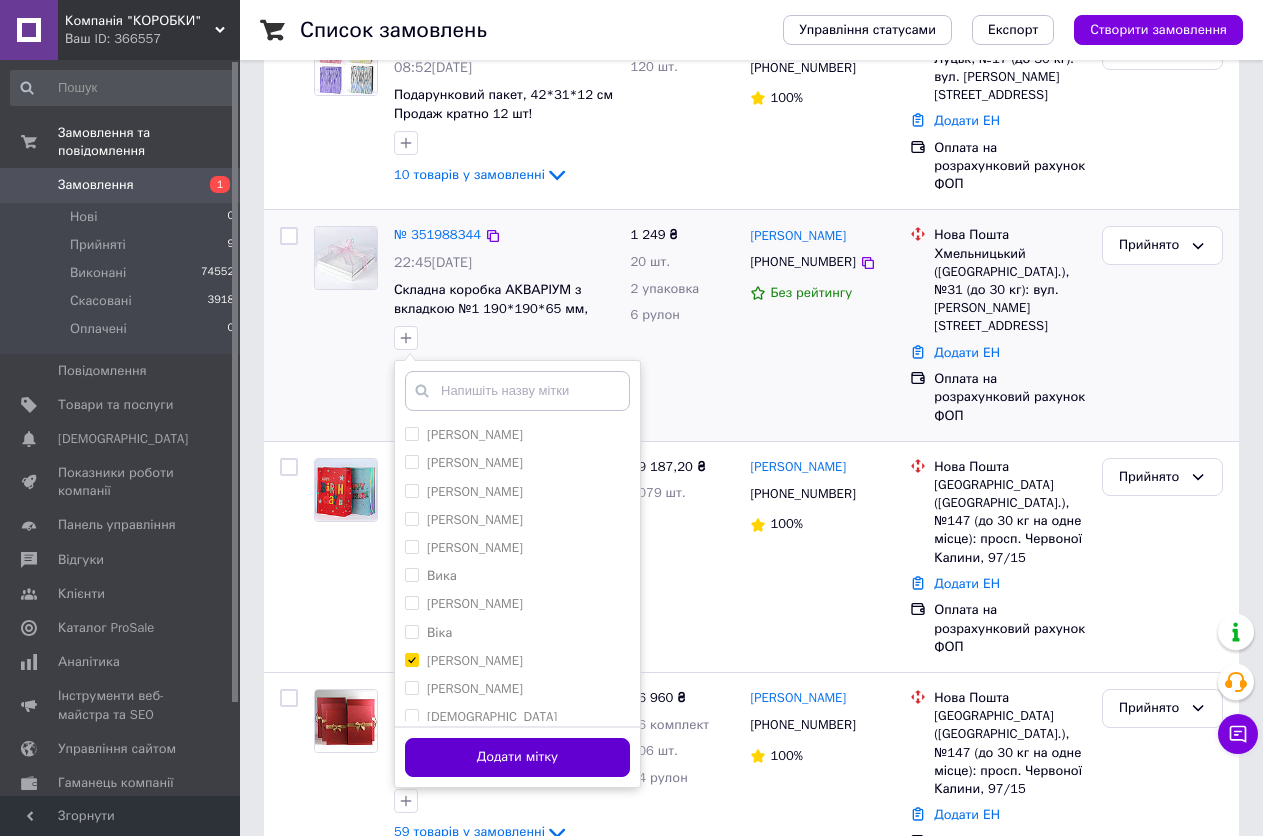 click on "Додати мітку" at bounding box center (517, 757) 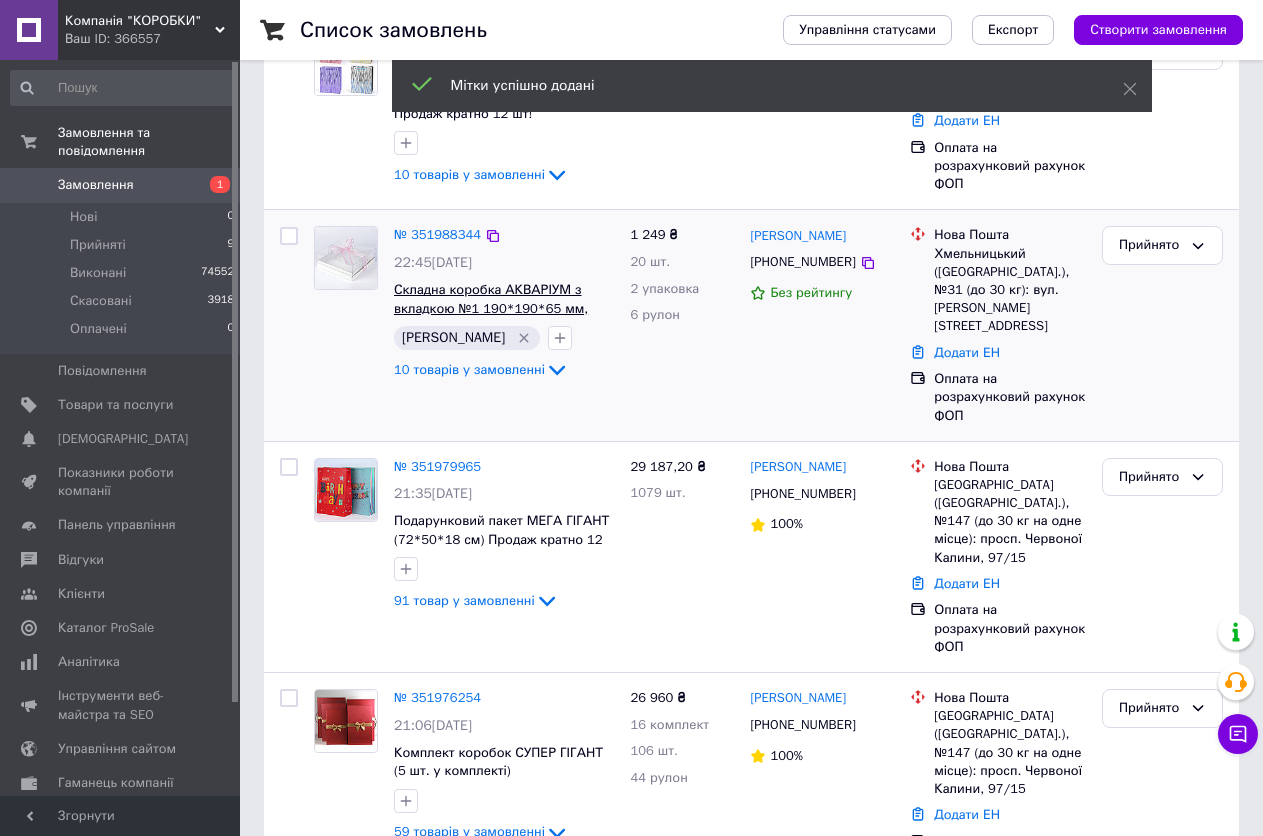scroll, scrollTop: 0, scrollLeft: 0, axis: both 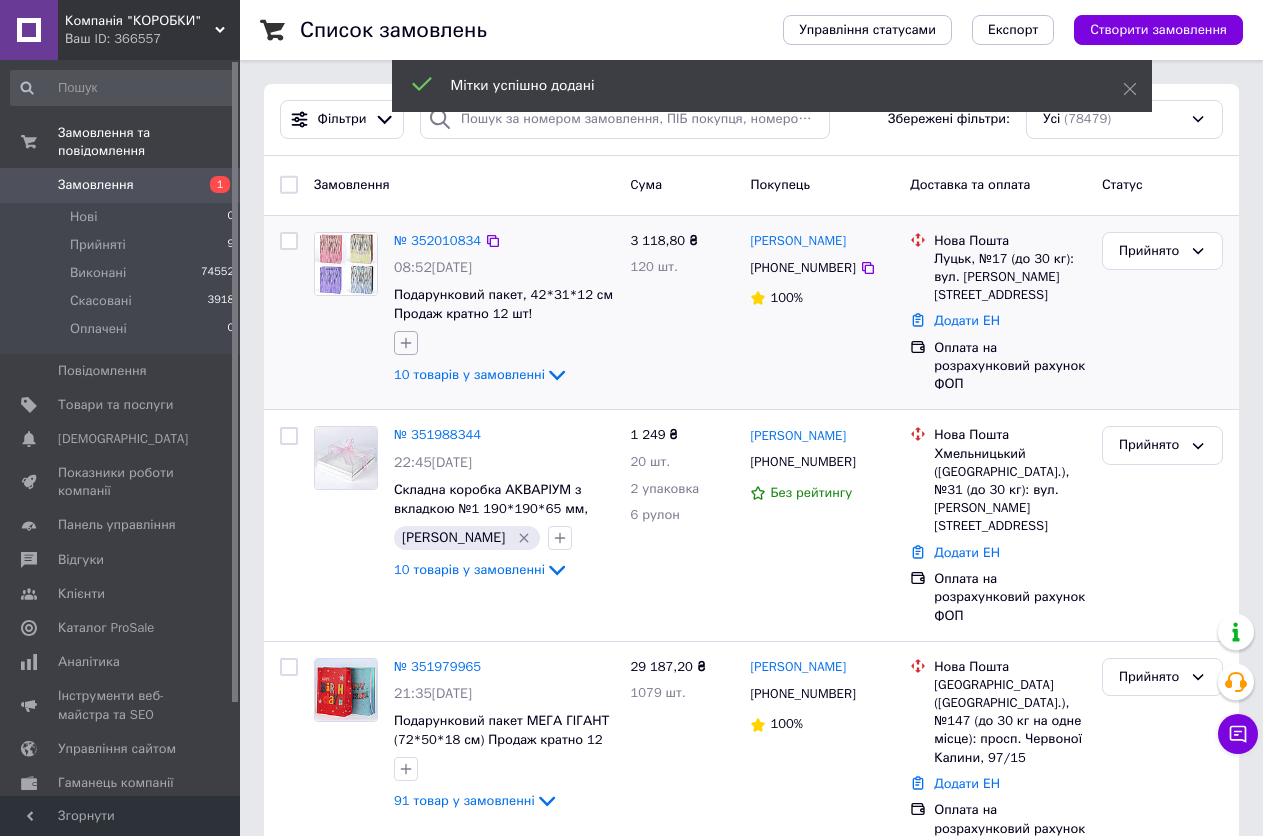 click 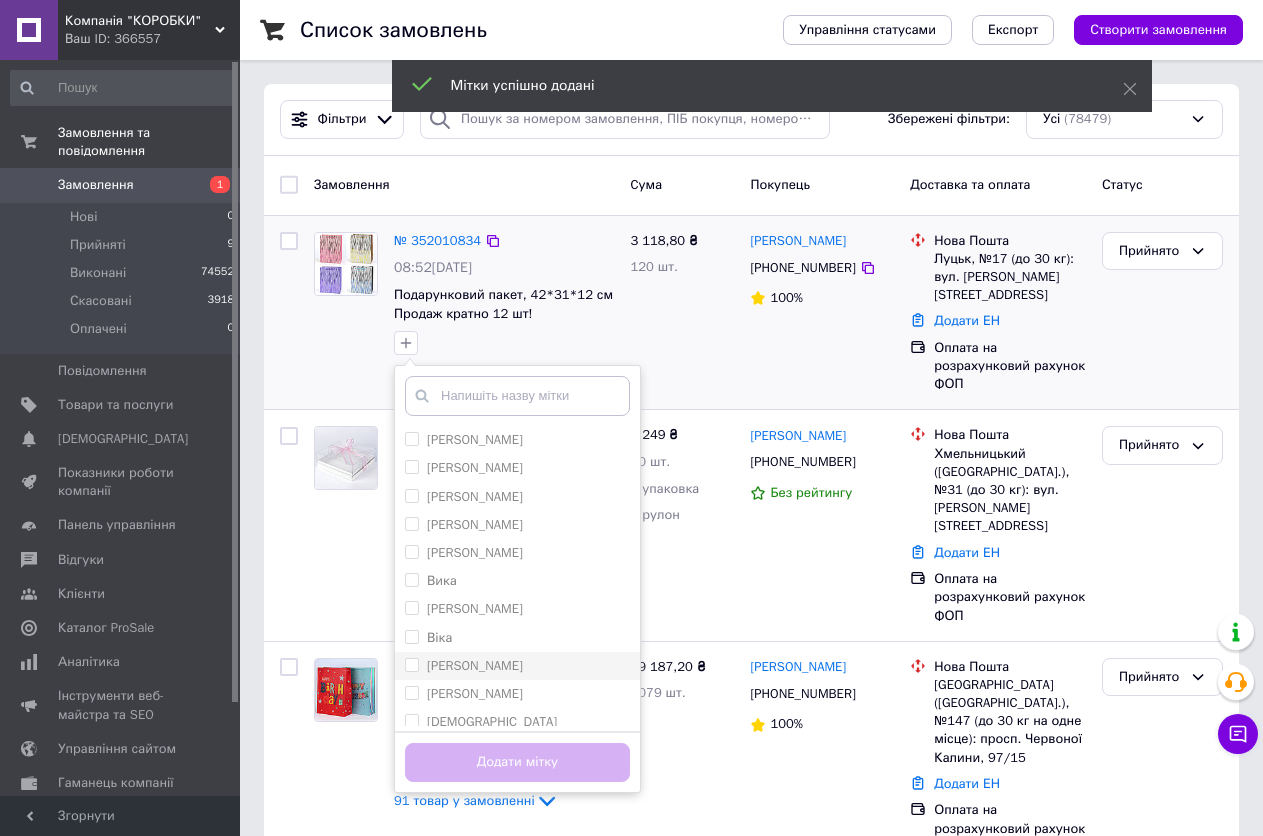 click on "[PERSON_NAME]" at bounding box center (411, 664) 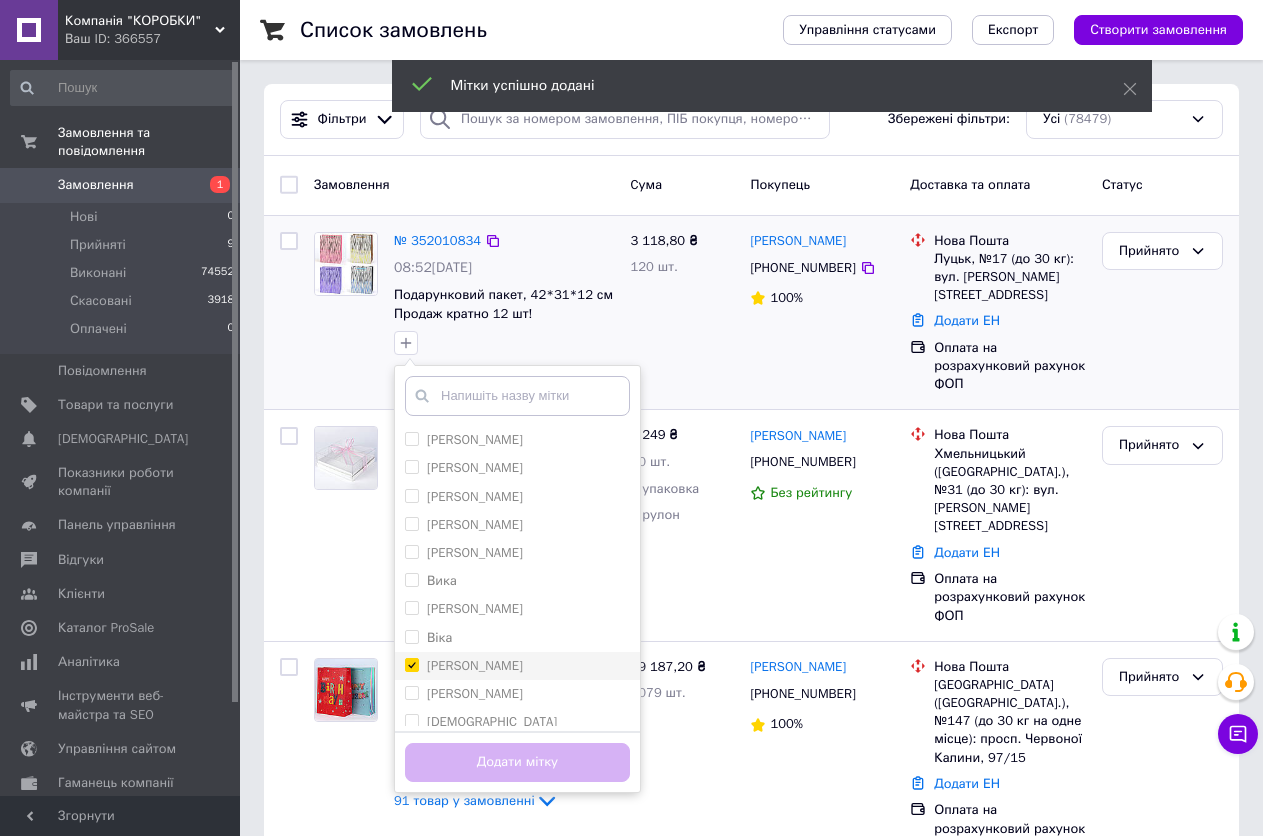 checkbox on "true" 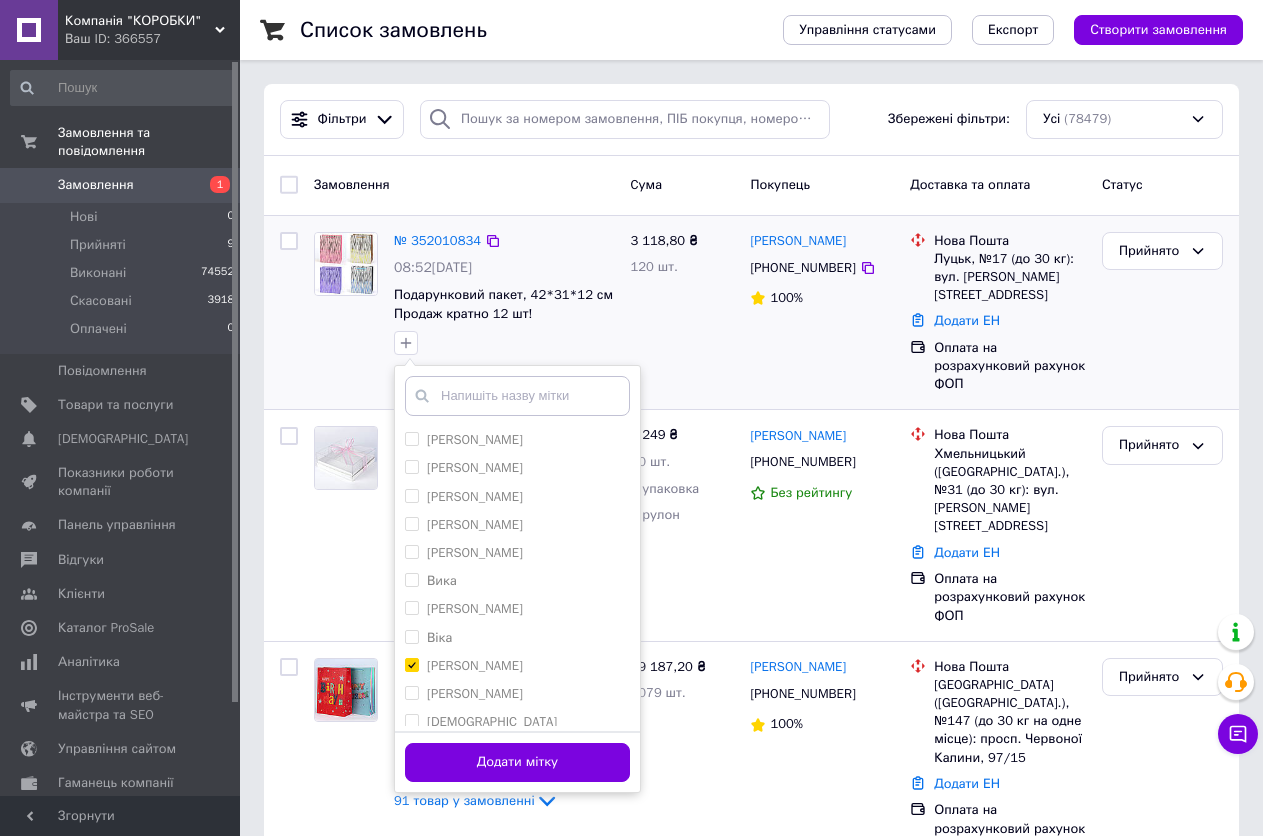 click on "Додати мітку" at bounding box center (517, 761) 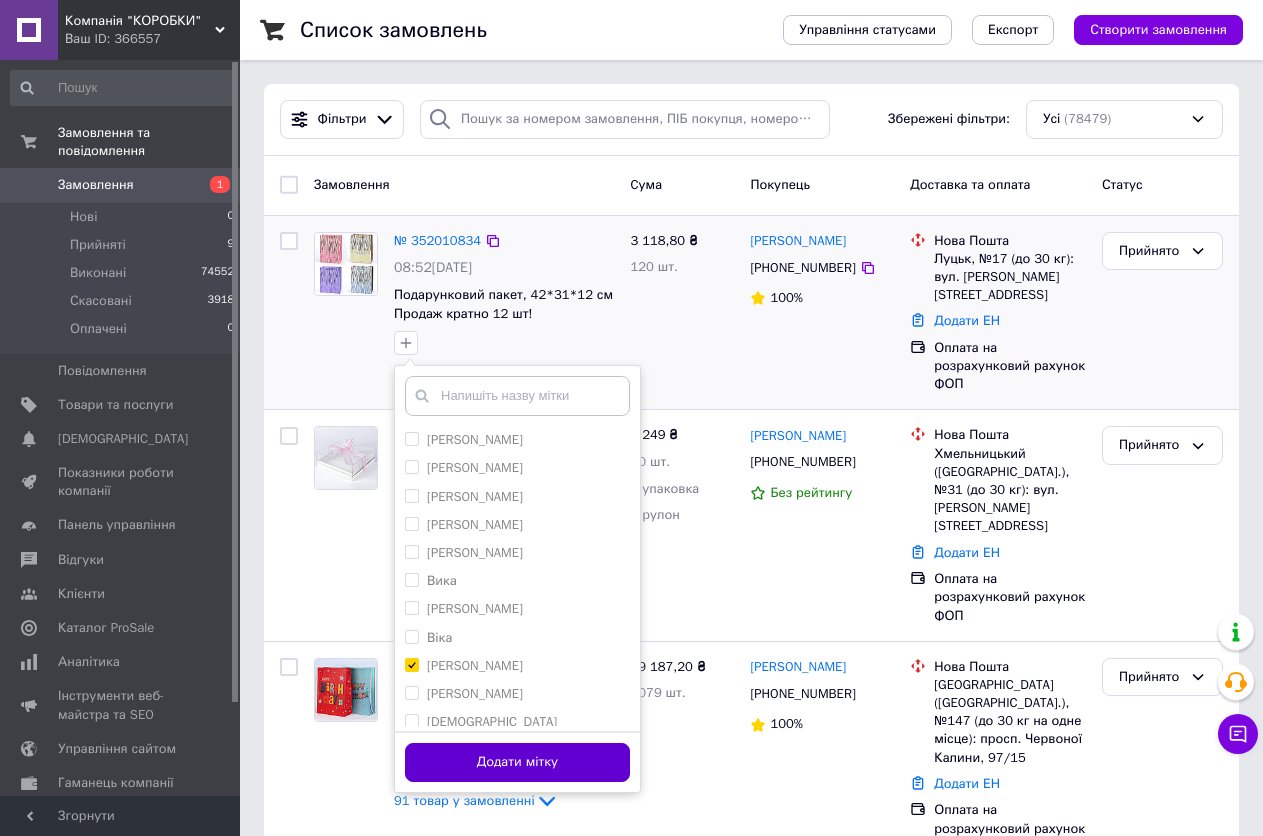 click on "Додати мітку" at bounding box center (517, 762) 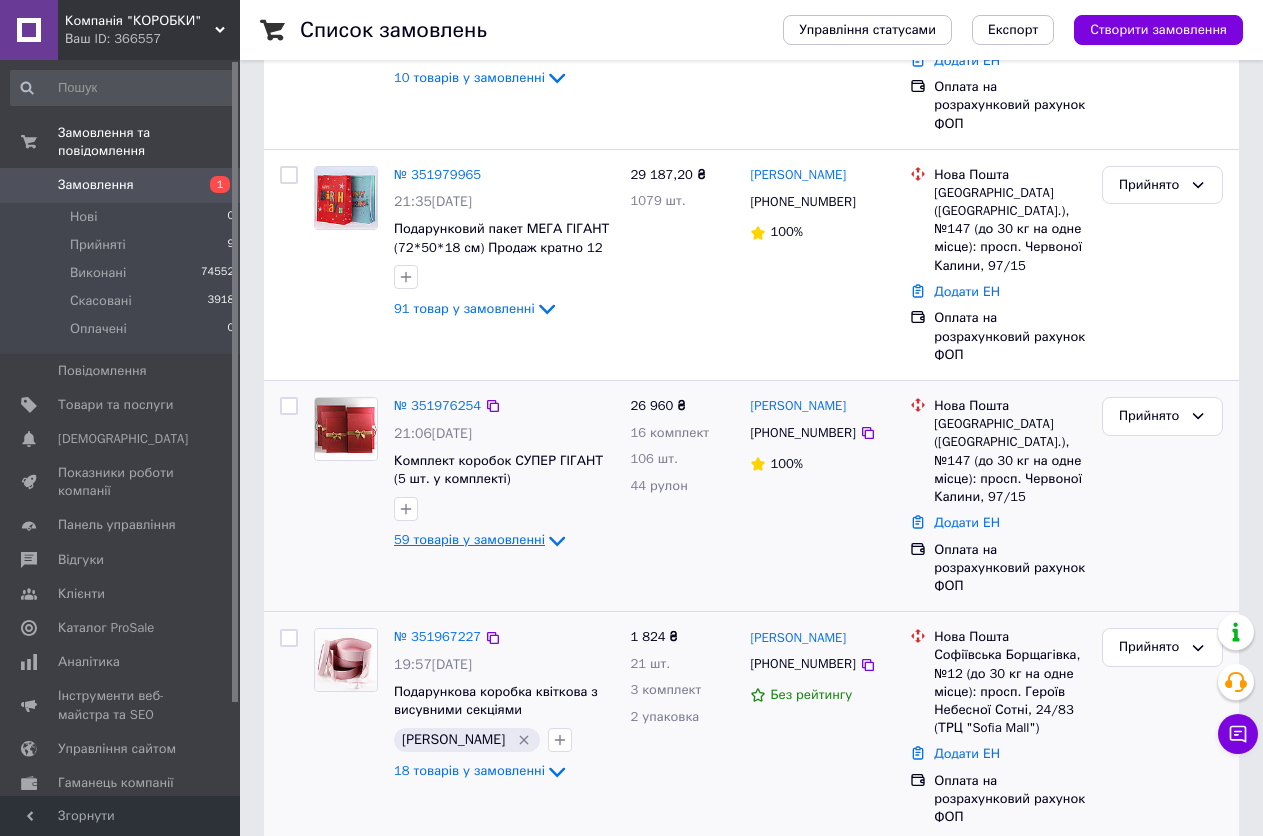 scroll, scrollTop: 500, scrollLeft: 0, axis: vertical 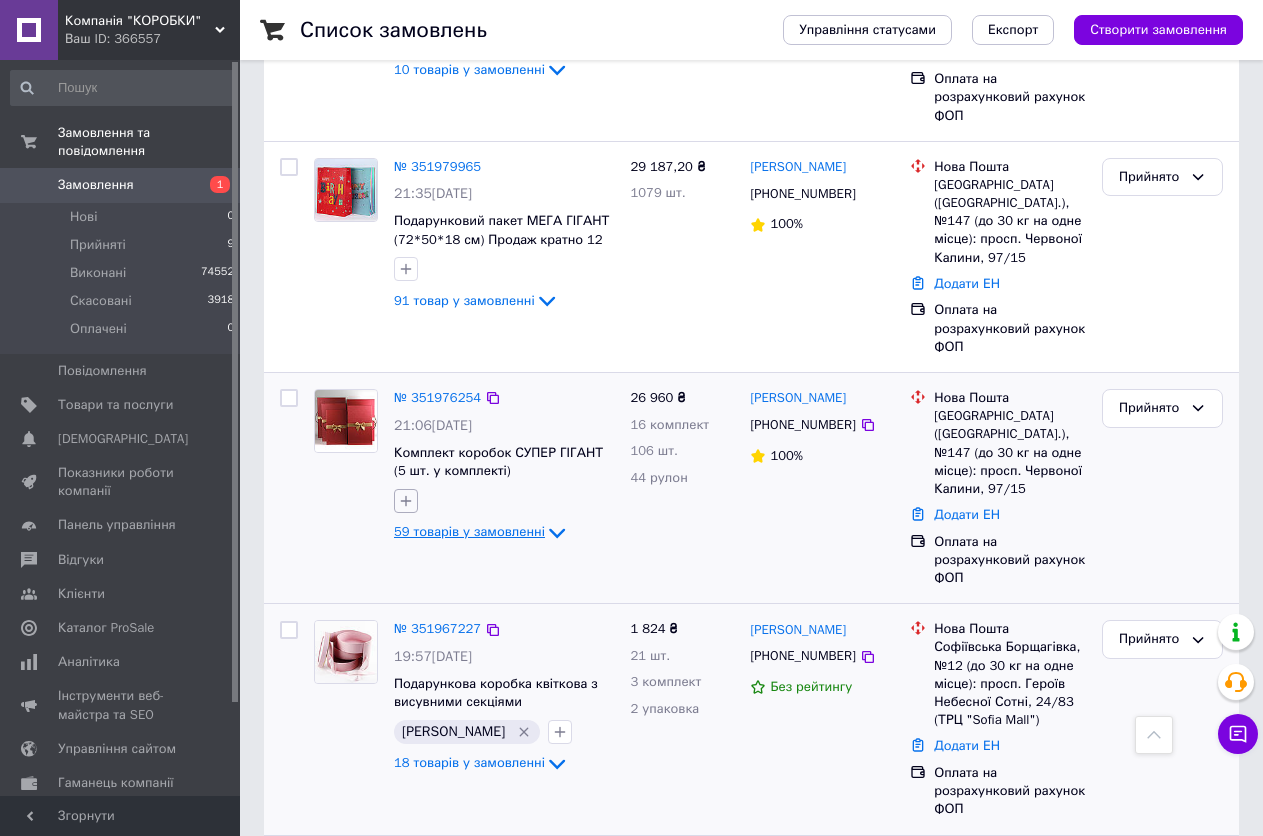 click 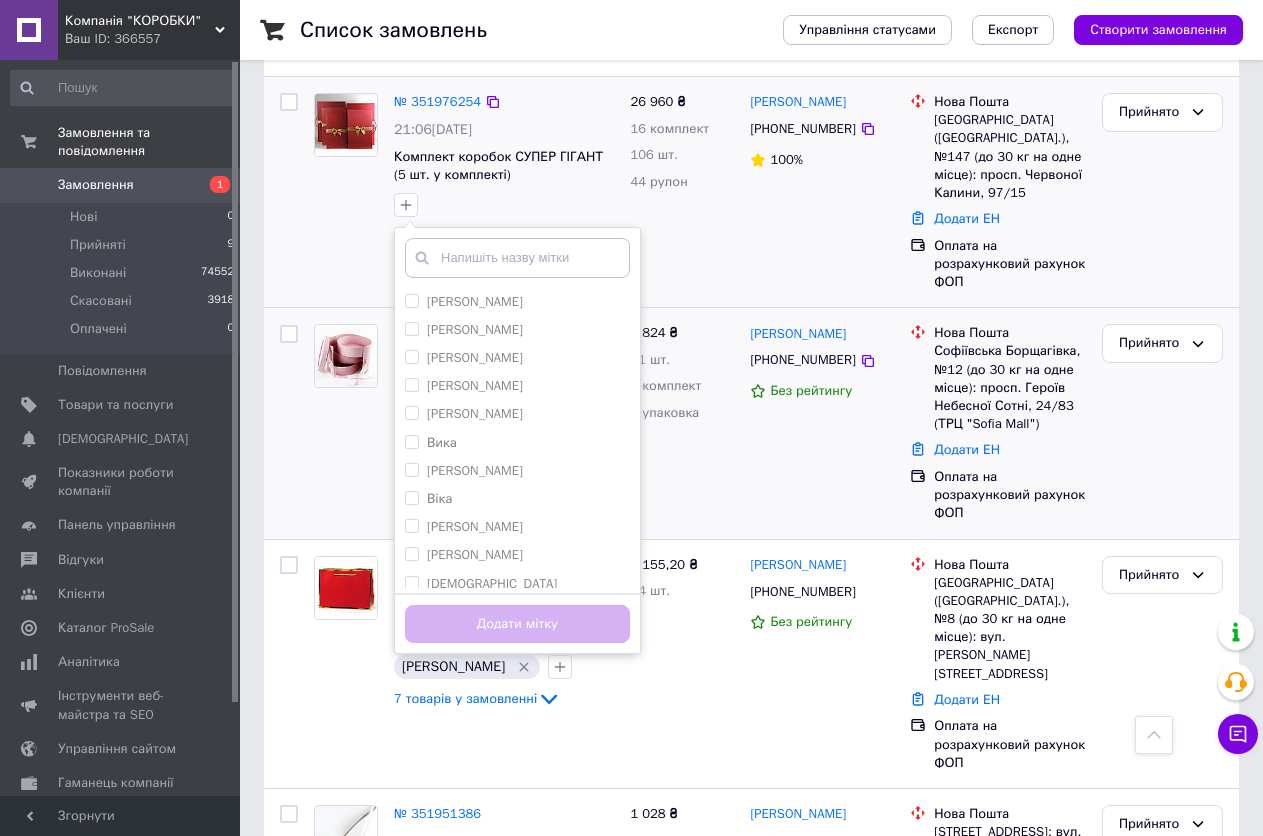 scroll, scrollTop: 800, scrollLeft: 0, axis: vertical 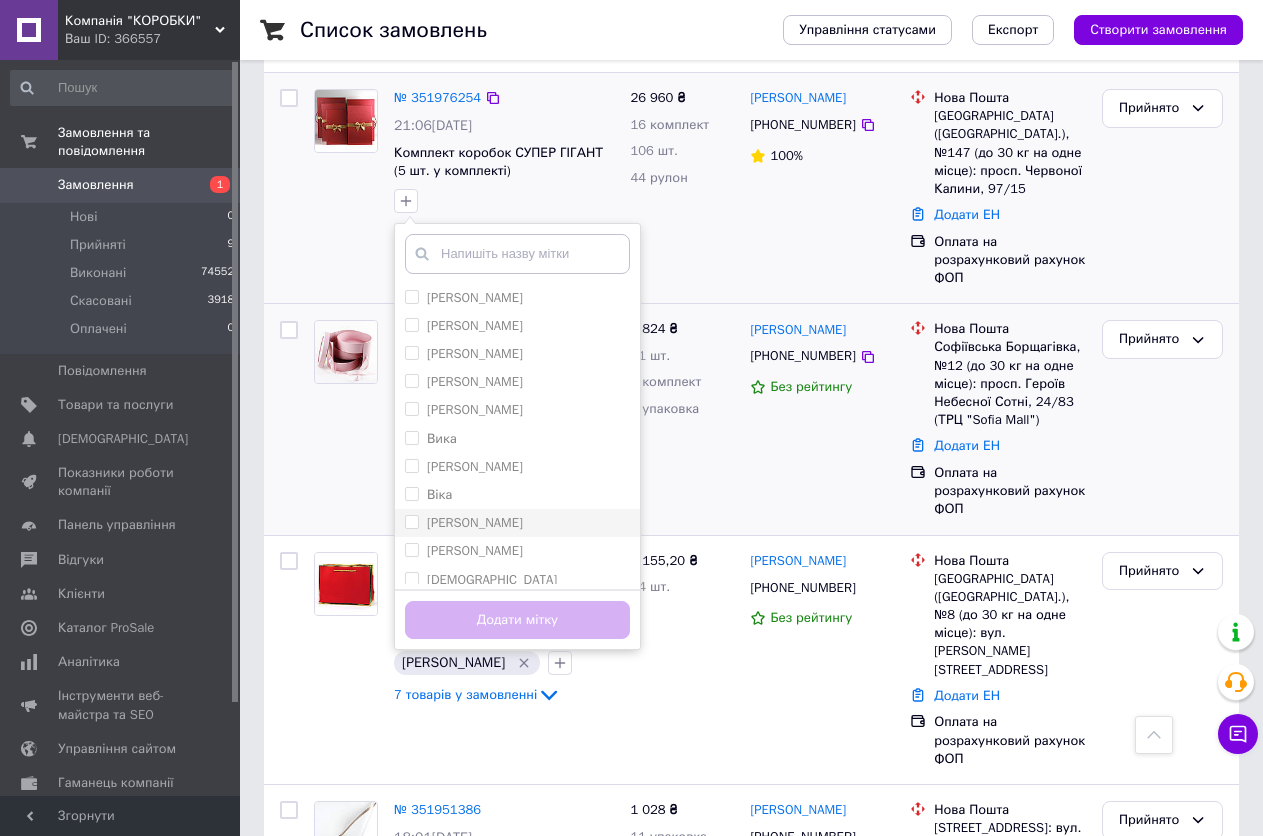 click on "[PERSON_NAME]" at bounding box center (411, 521) 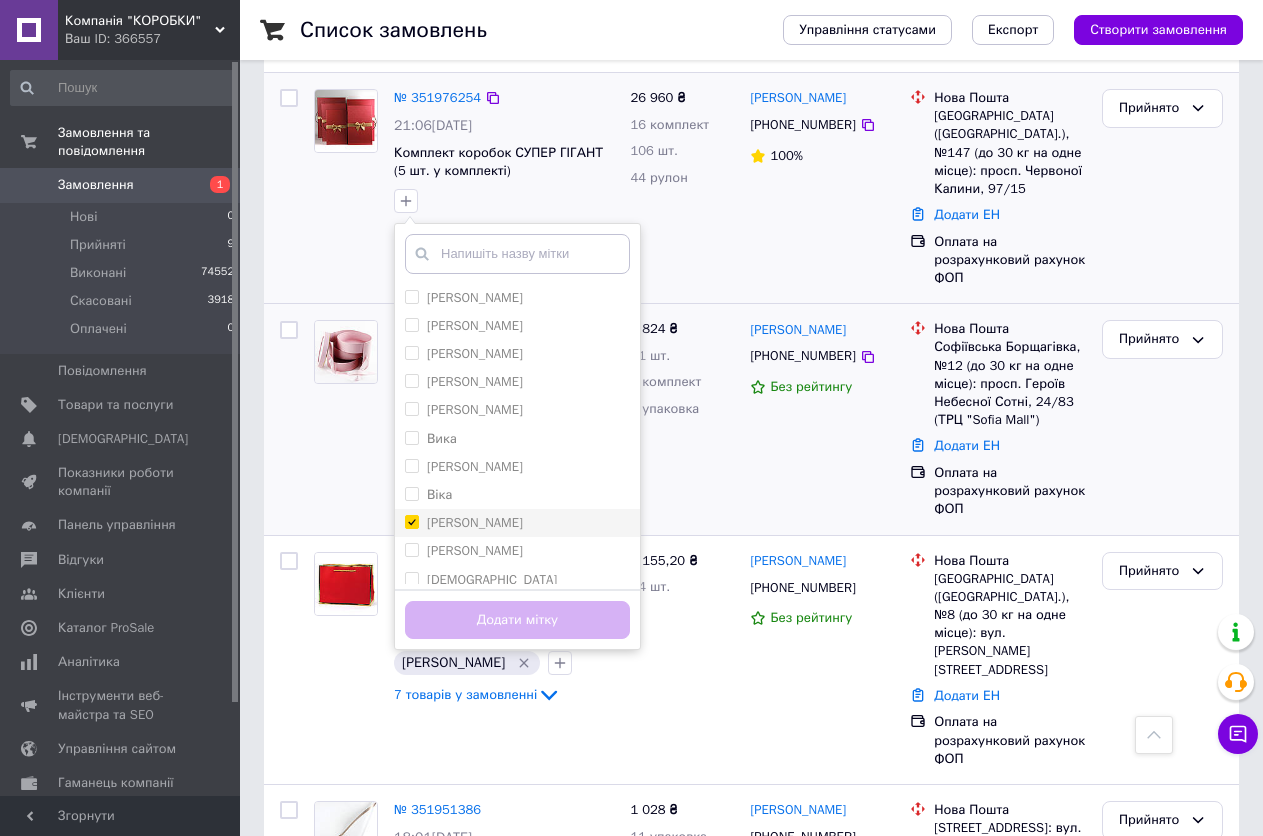 checkbox on "true" 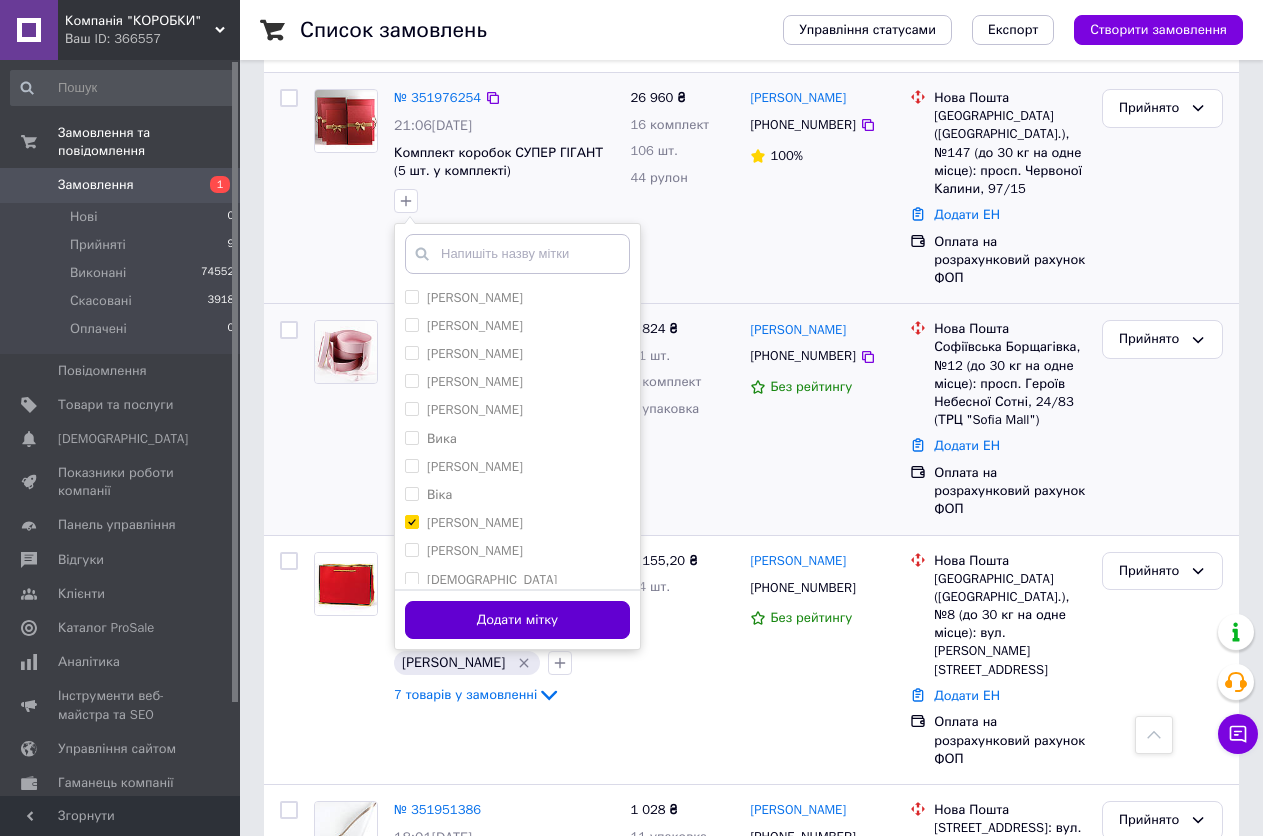 click on "Додати мітку" at bounding box center (517, 620) 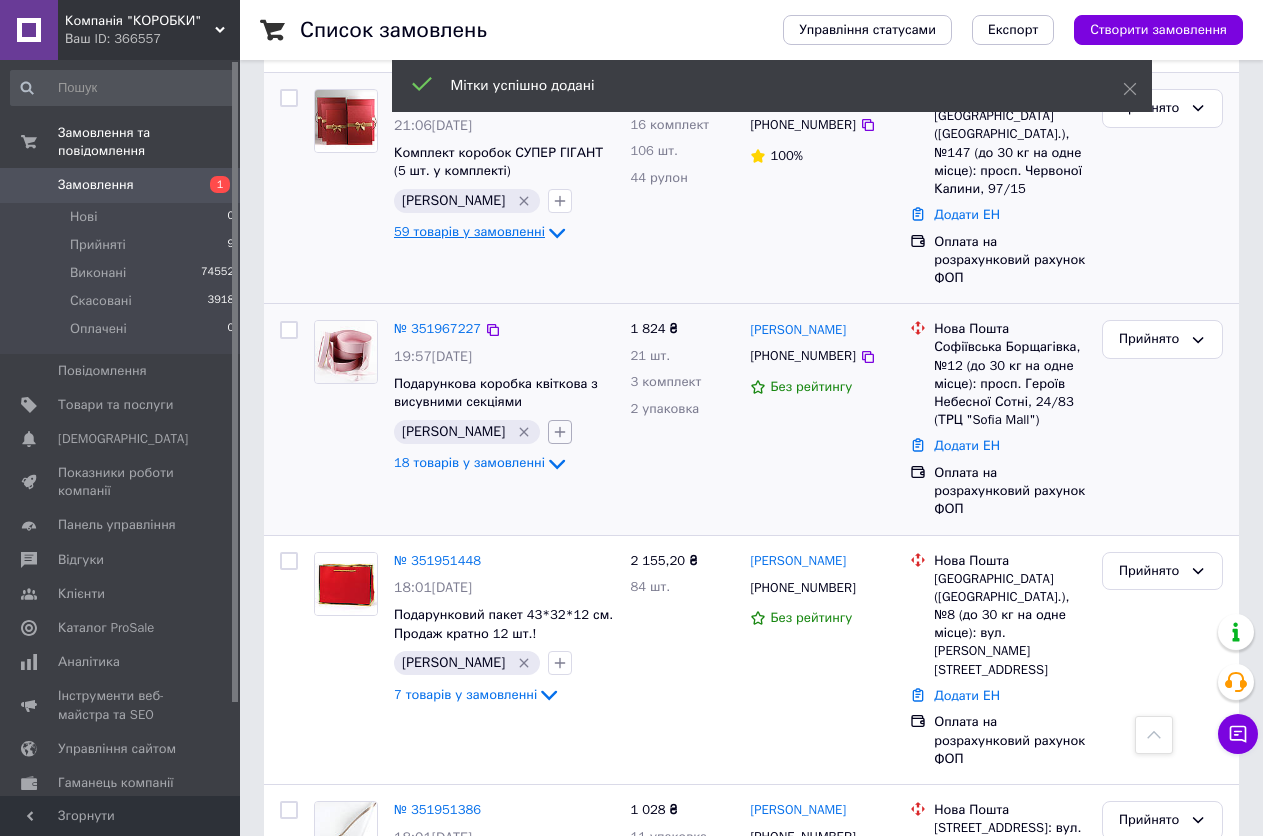 click 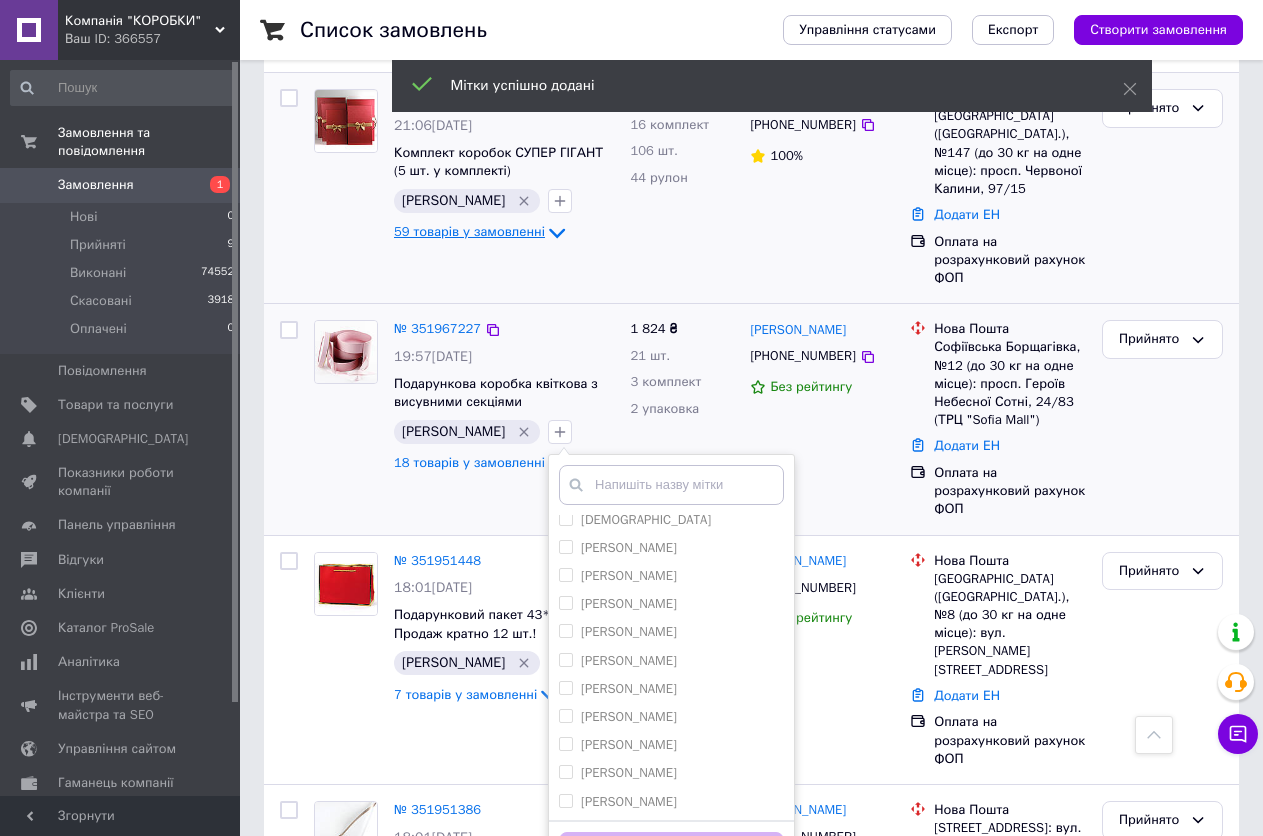 scroll, scrollTop: 264, scrollLeft: 0, axis: vertical 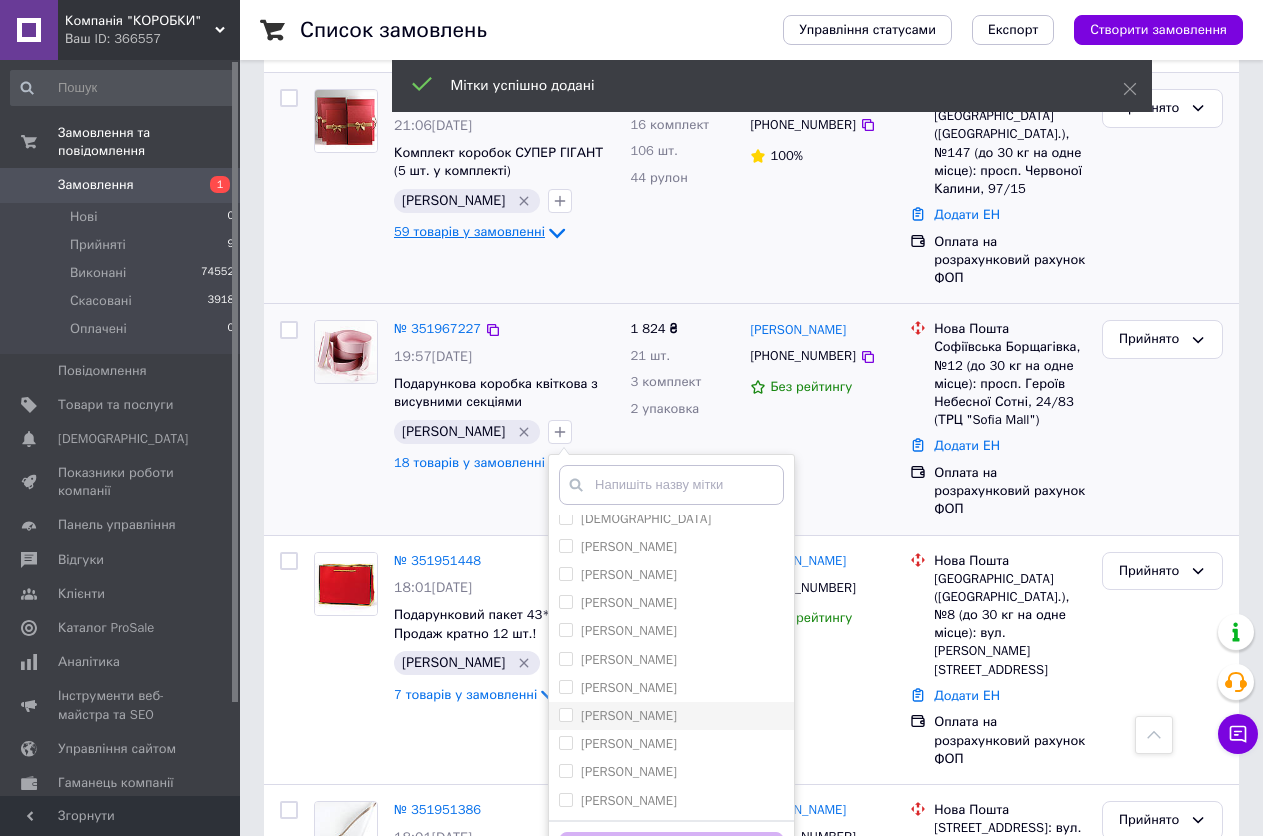 click on "[PERSON_NAME]" at bounding box center (565, 714) 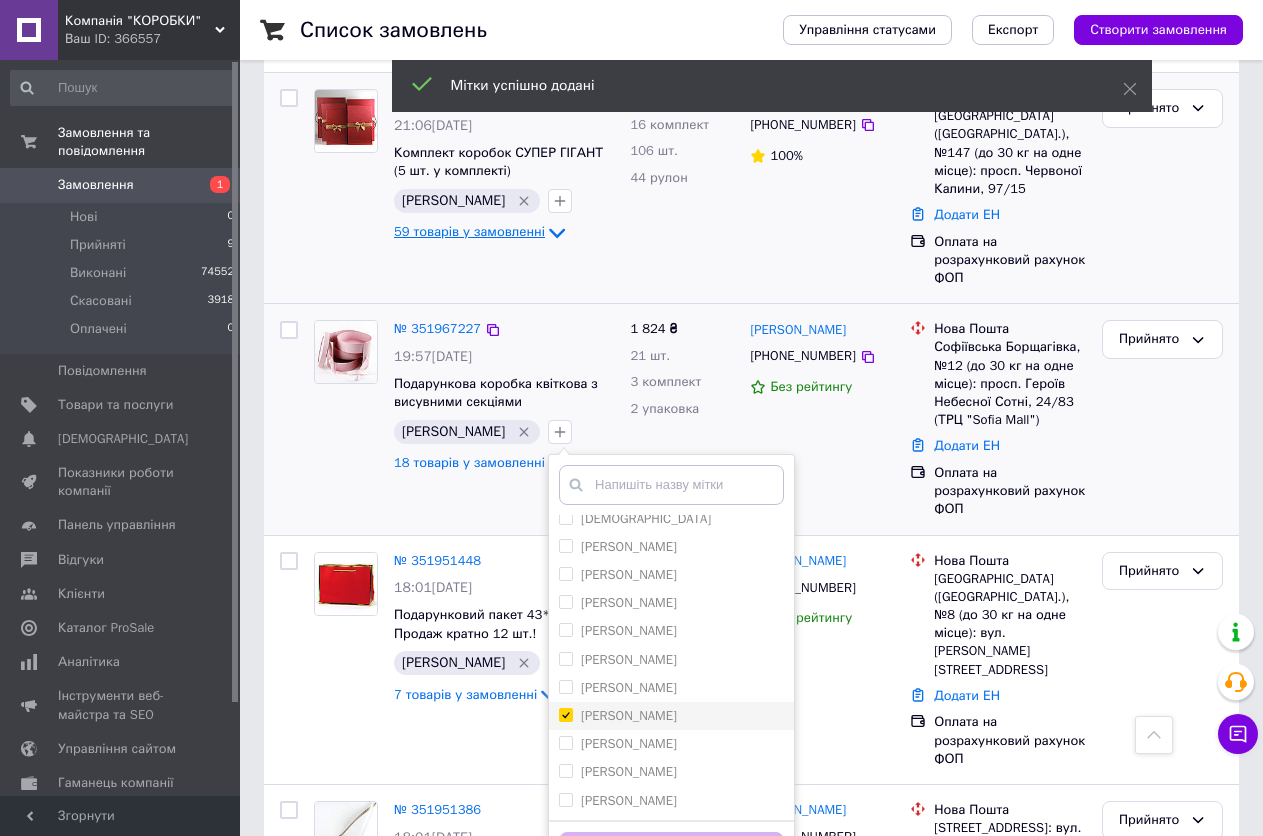 checkbox on "true" 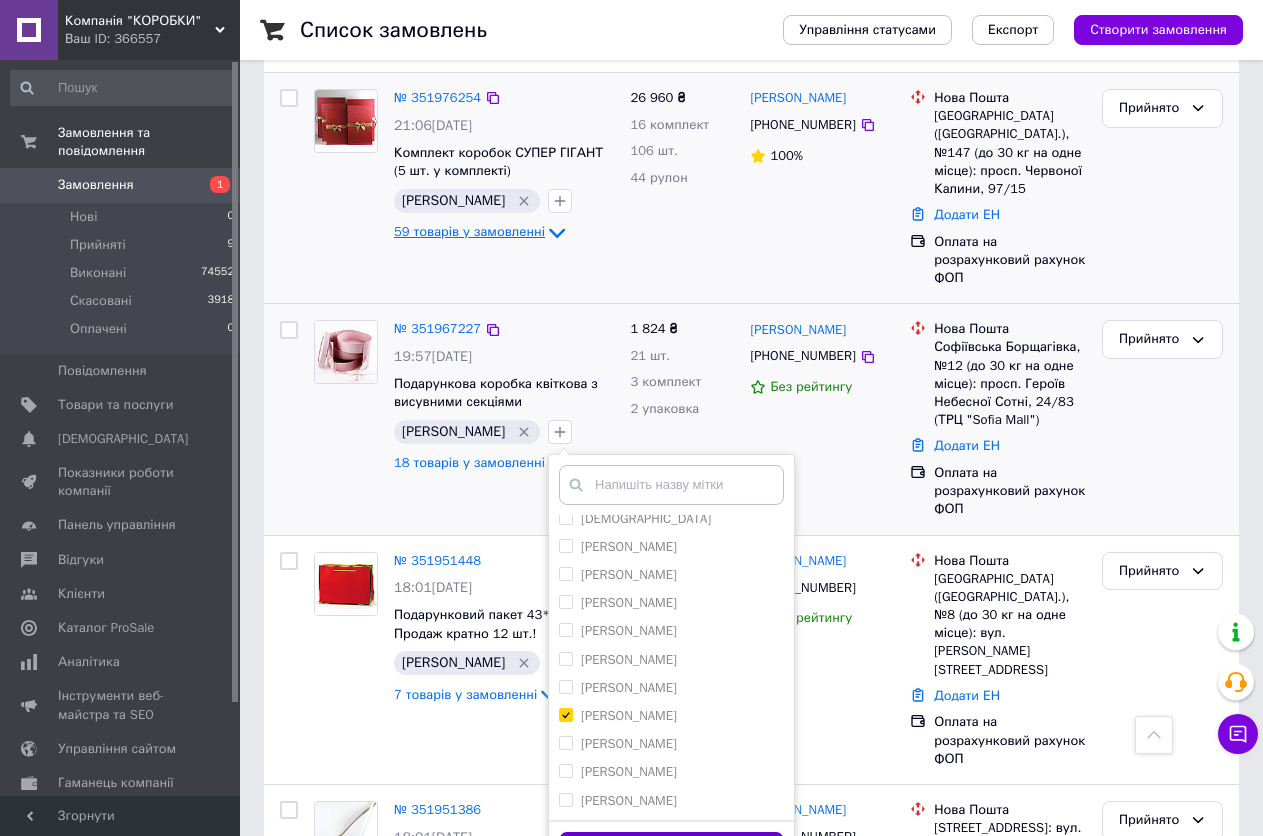 click on "Додати мітку" at bounding box center (671, 851) 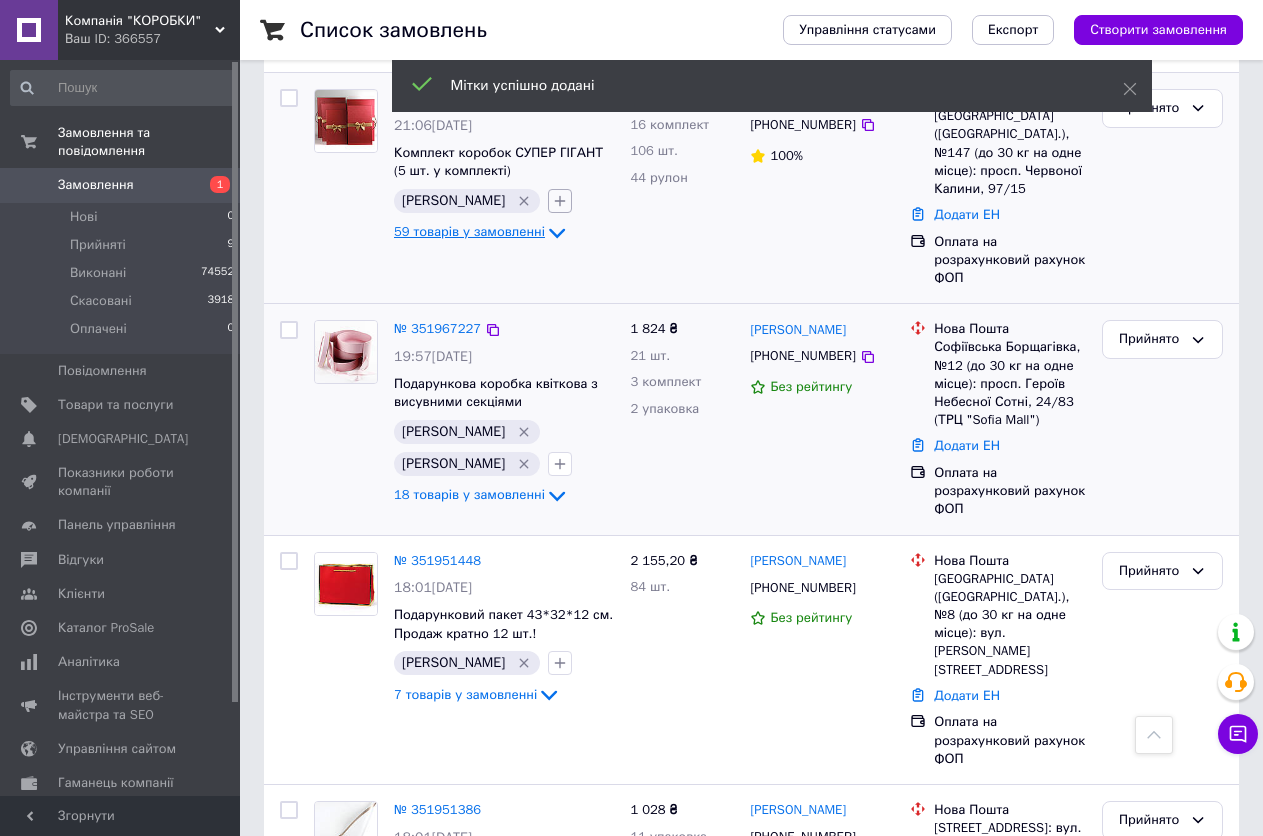click 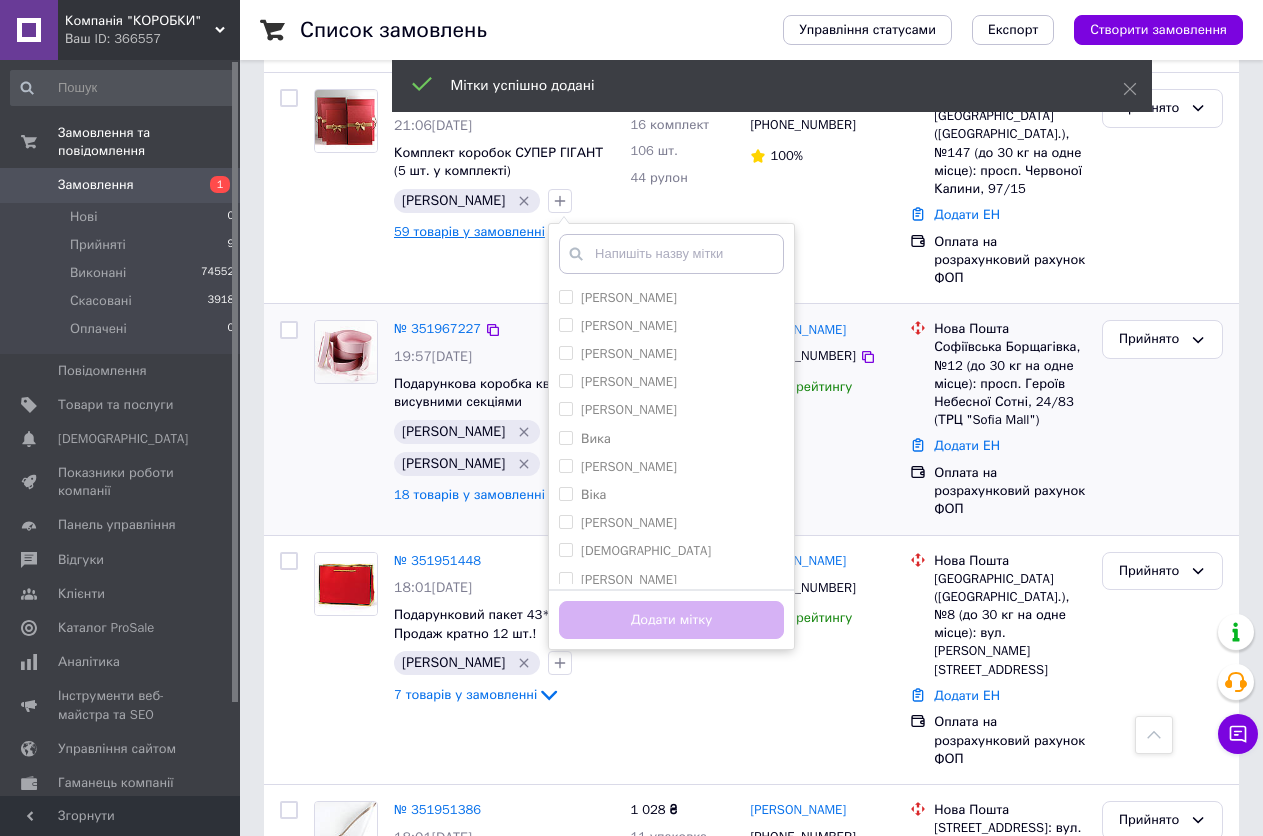 click on "[PERSON_NAME] [PHONE_NUMBER] Без рейтингу" at bounding box center (822, 419) 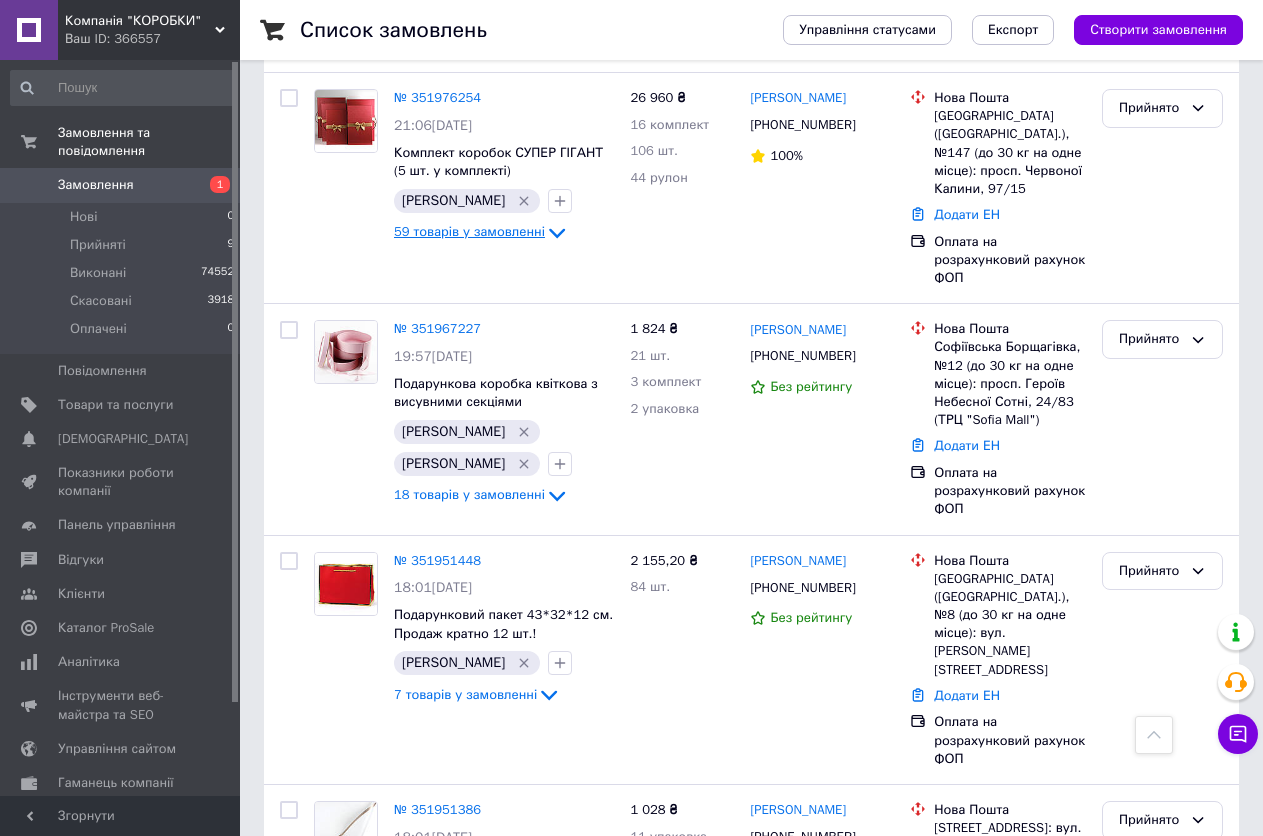 click 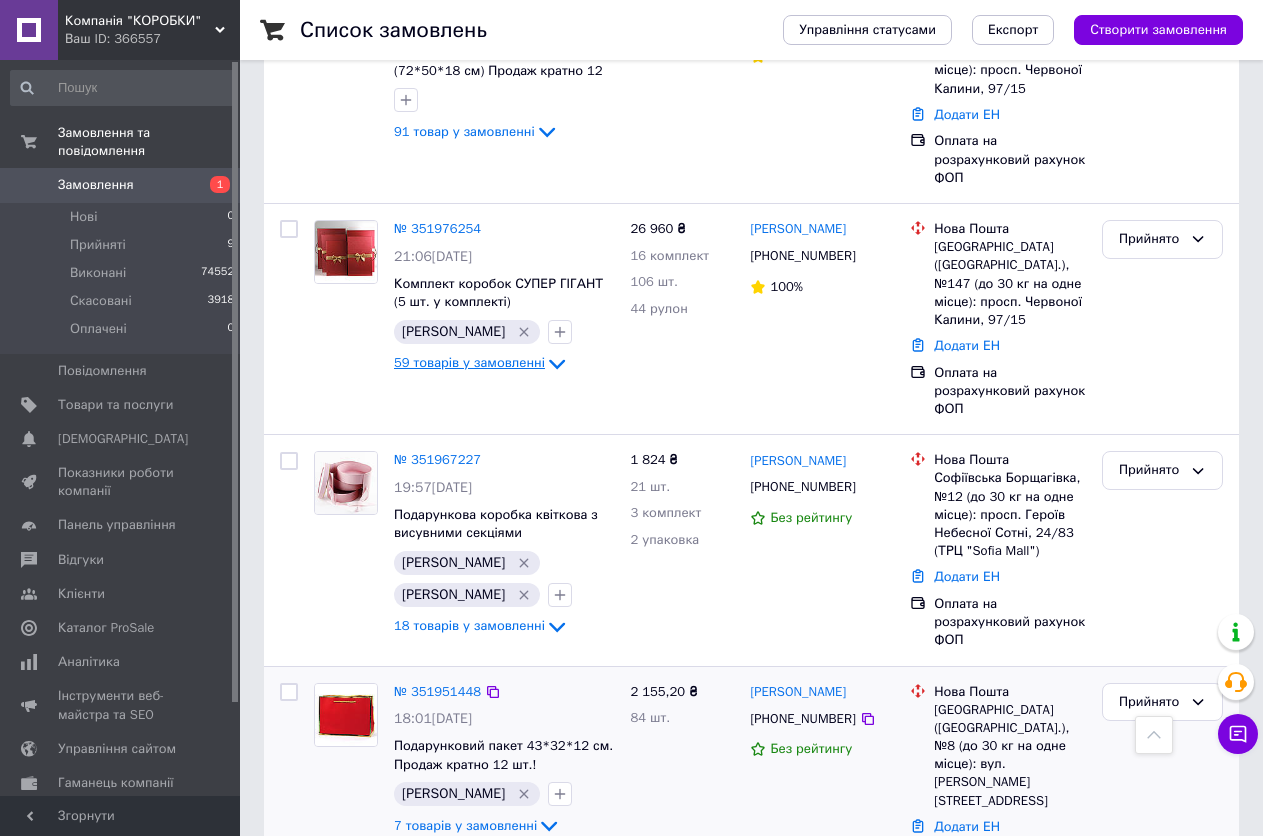 scroll, scrollTop: 400, scrollLeft: 0, axis: vertical 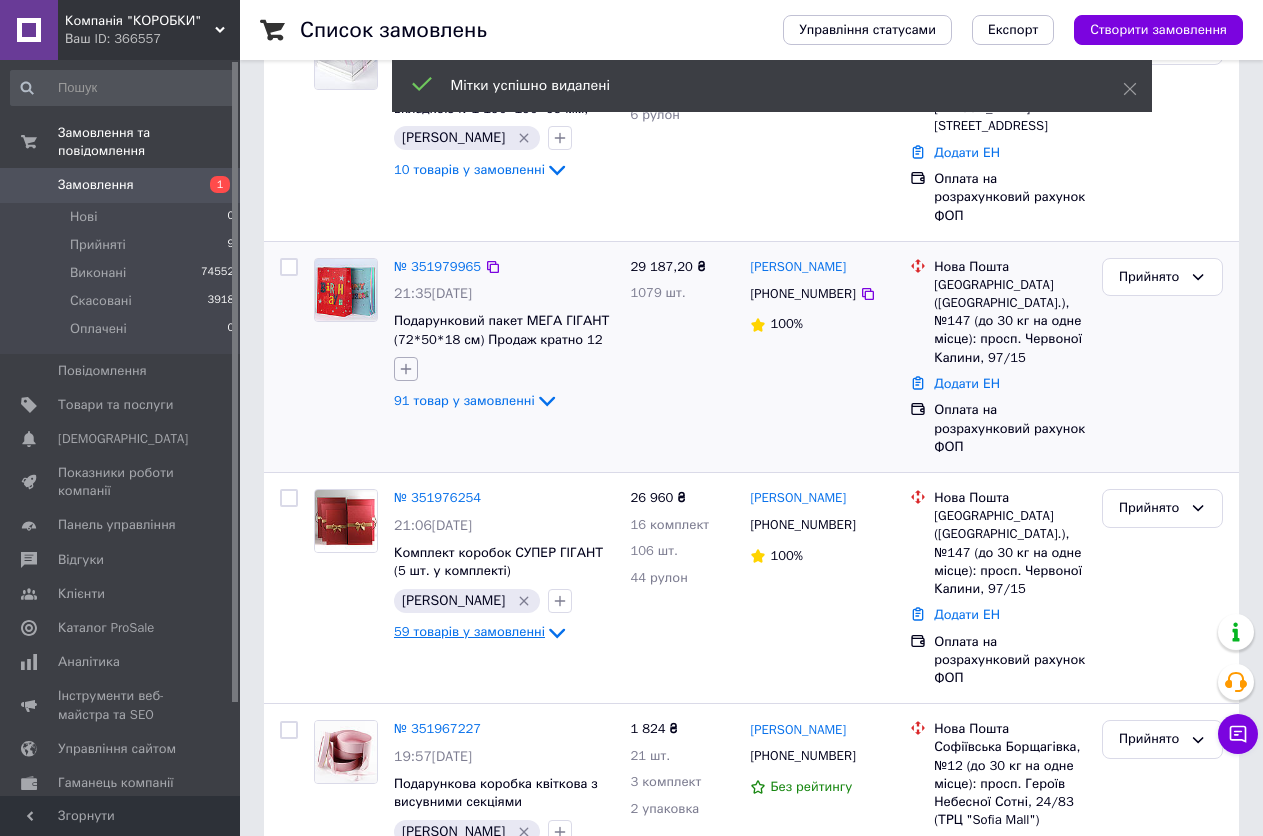 click at bounding box center [406, 369] 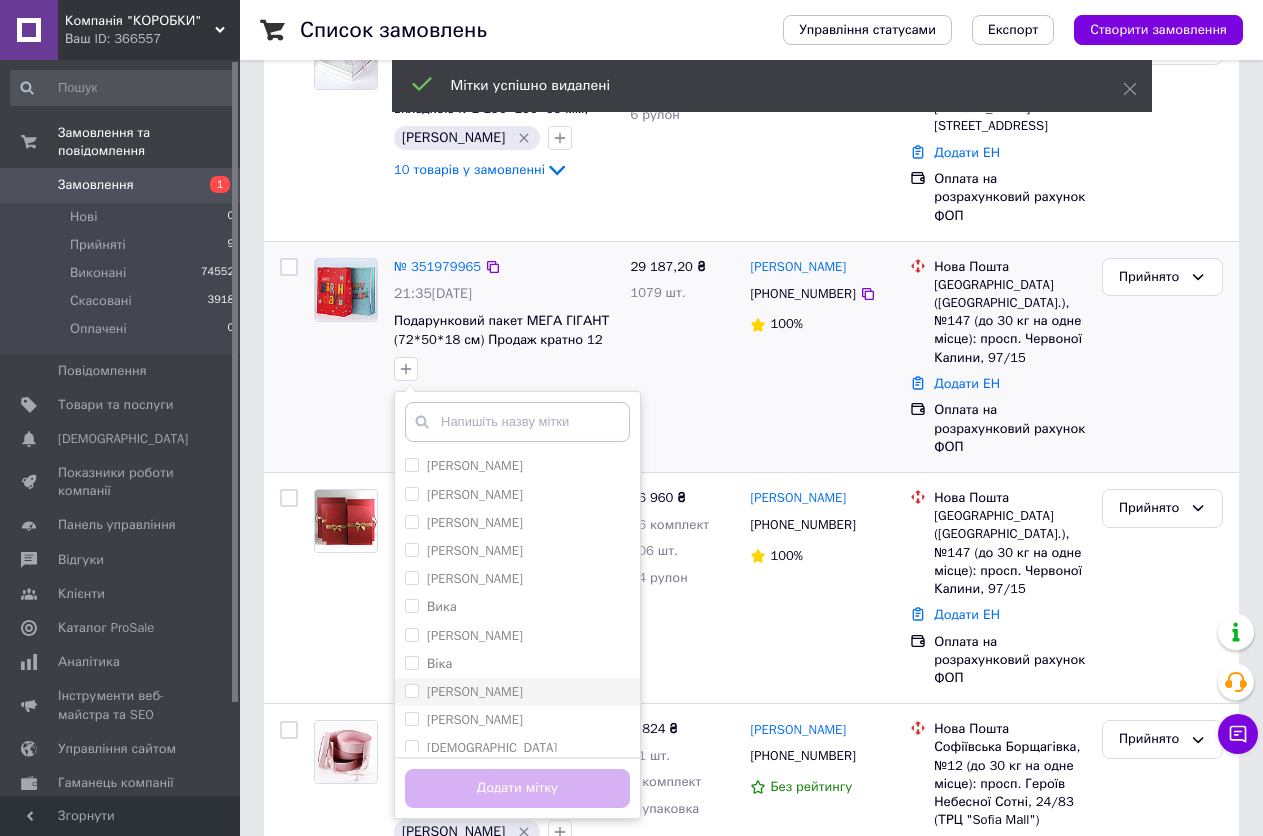click on "[PERSON_NAME]" at bounding box center [411, 690] 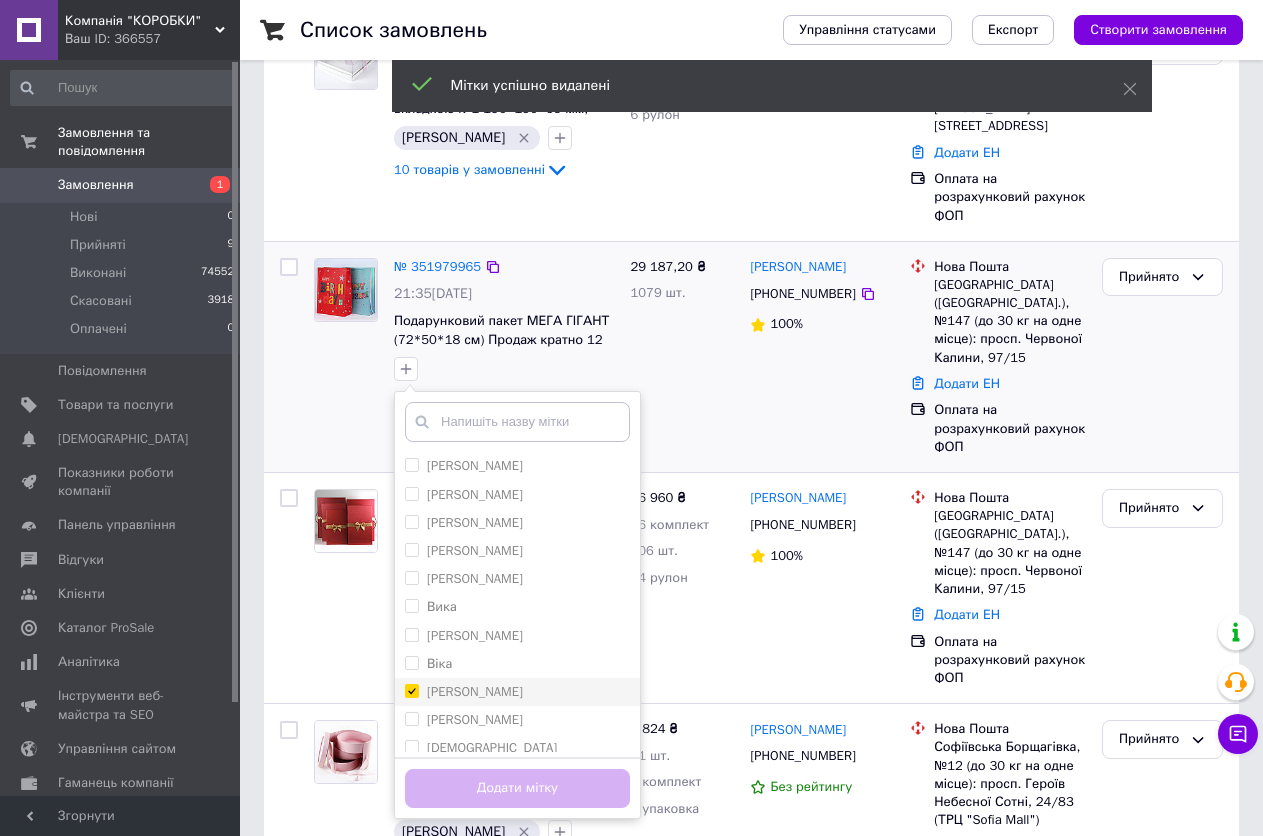 checkbox on "true" 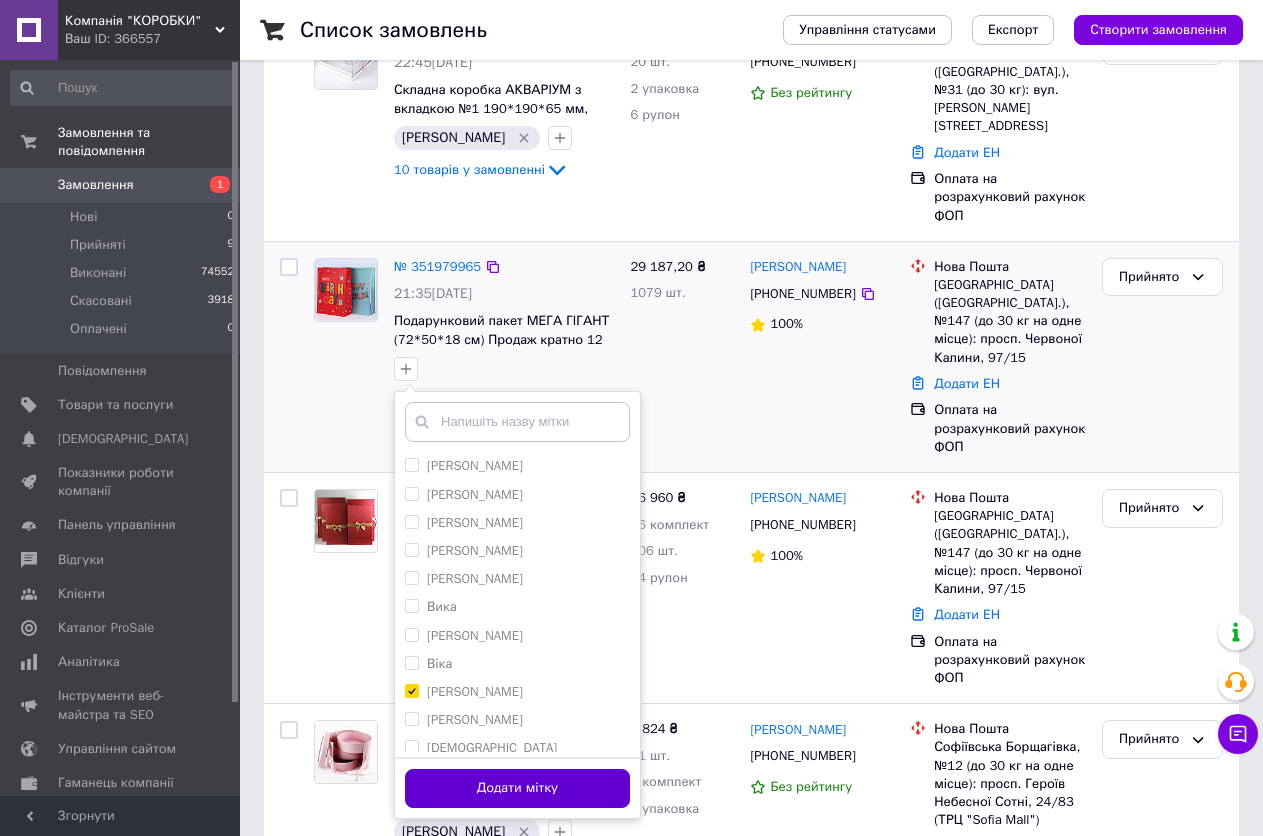 click on "Додати мітку" at bounding box center [517, 788] 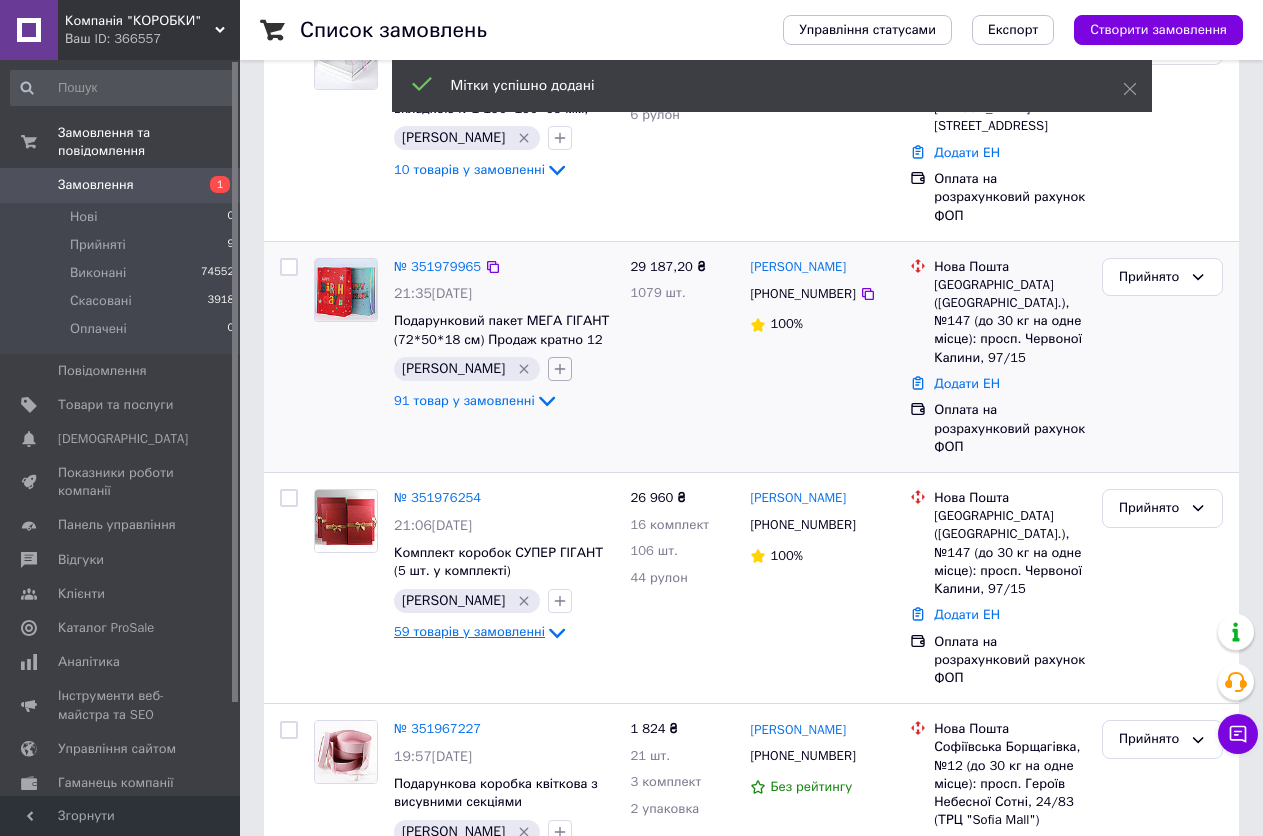 click at bounding box center (560, 369) 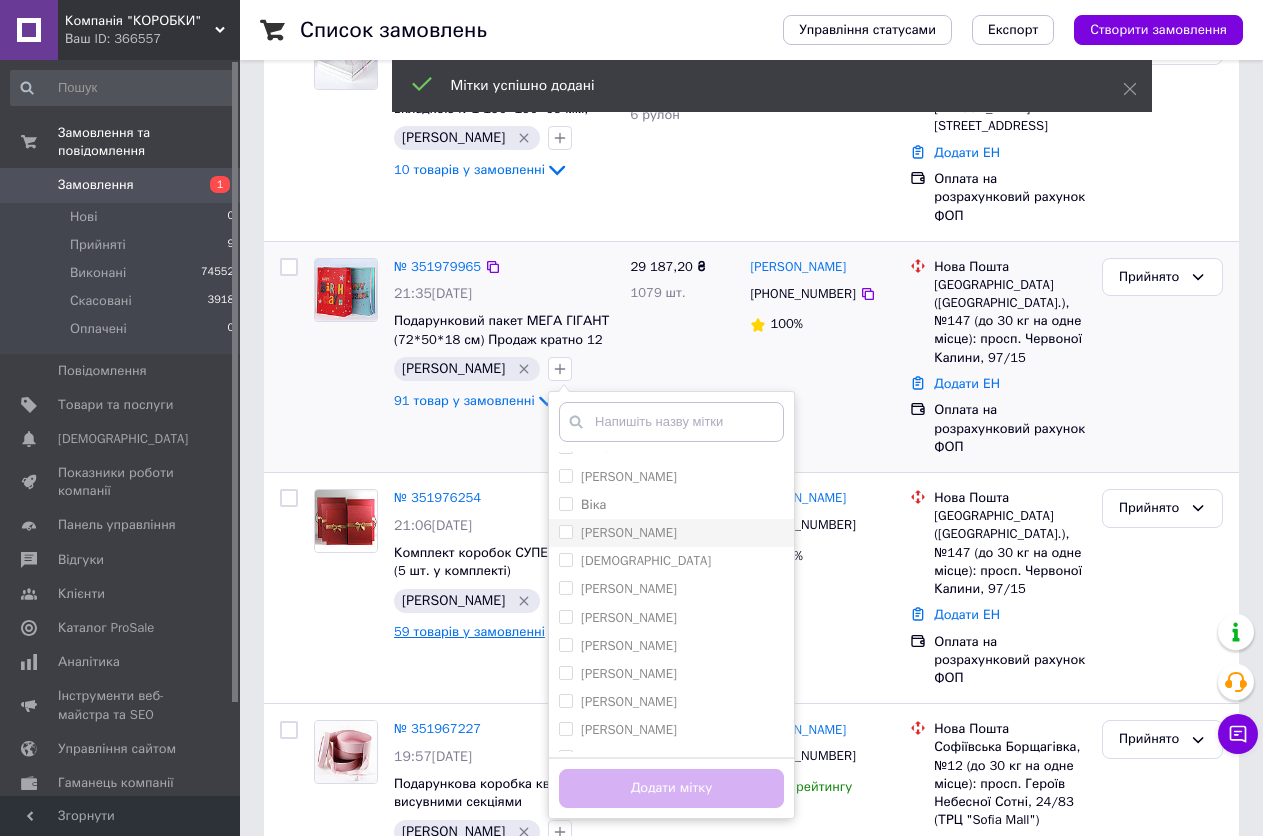 scroll, scrollTop: 200, scrollLeft: 0, axis: vertical 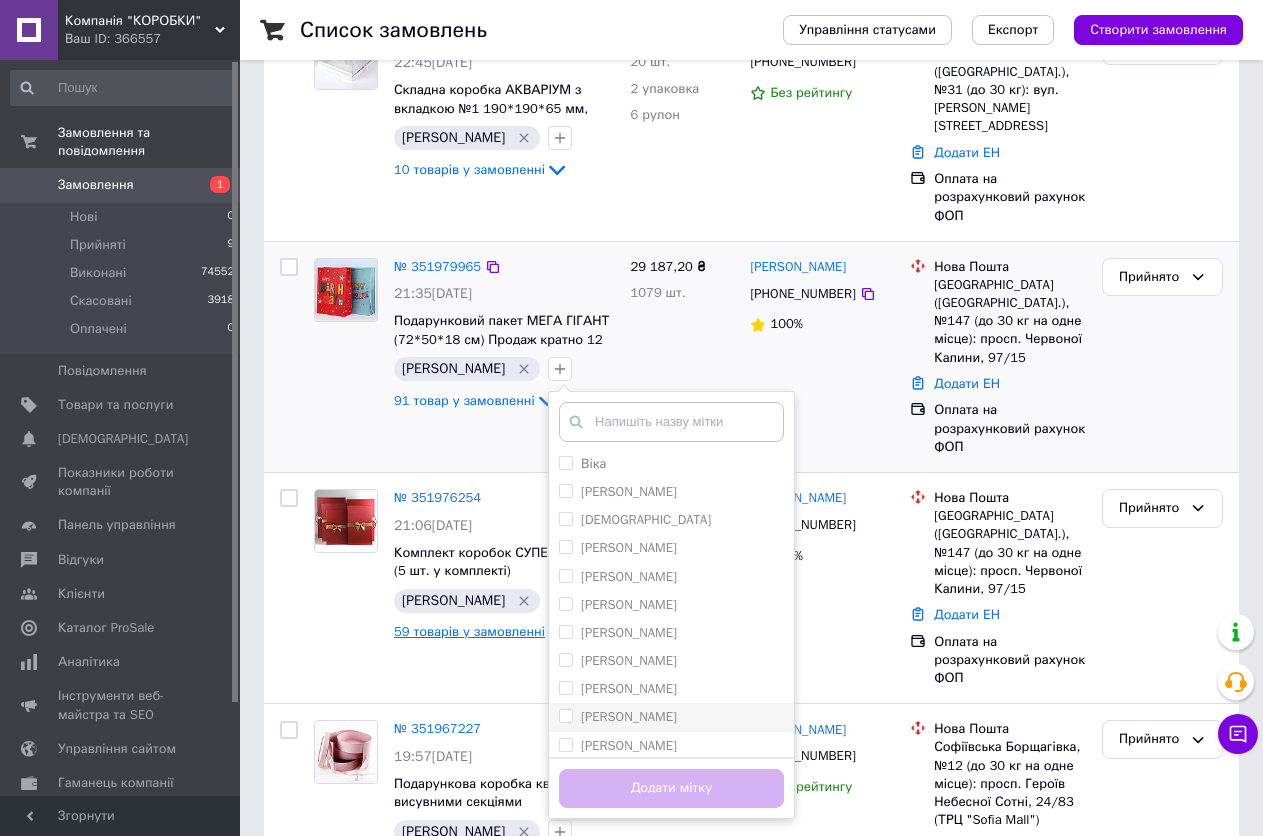 click on "[PERSON_NAME]" at bounding box center (565, 715) 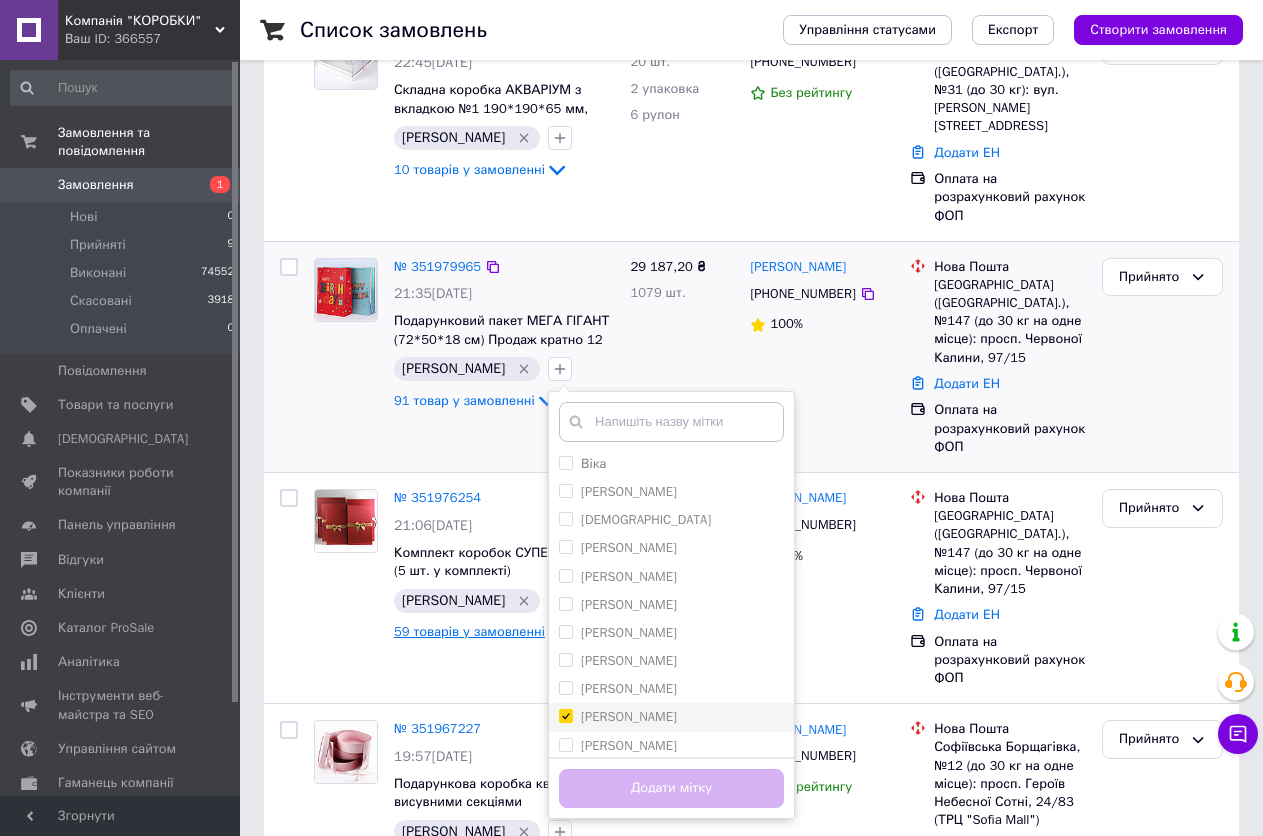 checkbox on "true" 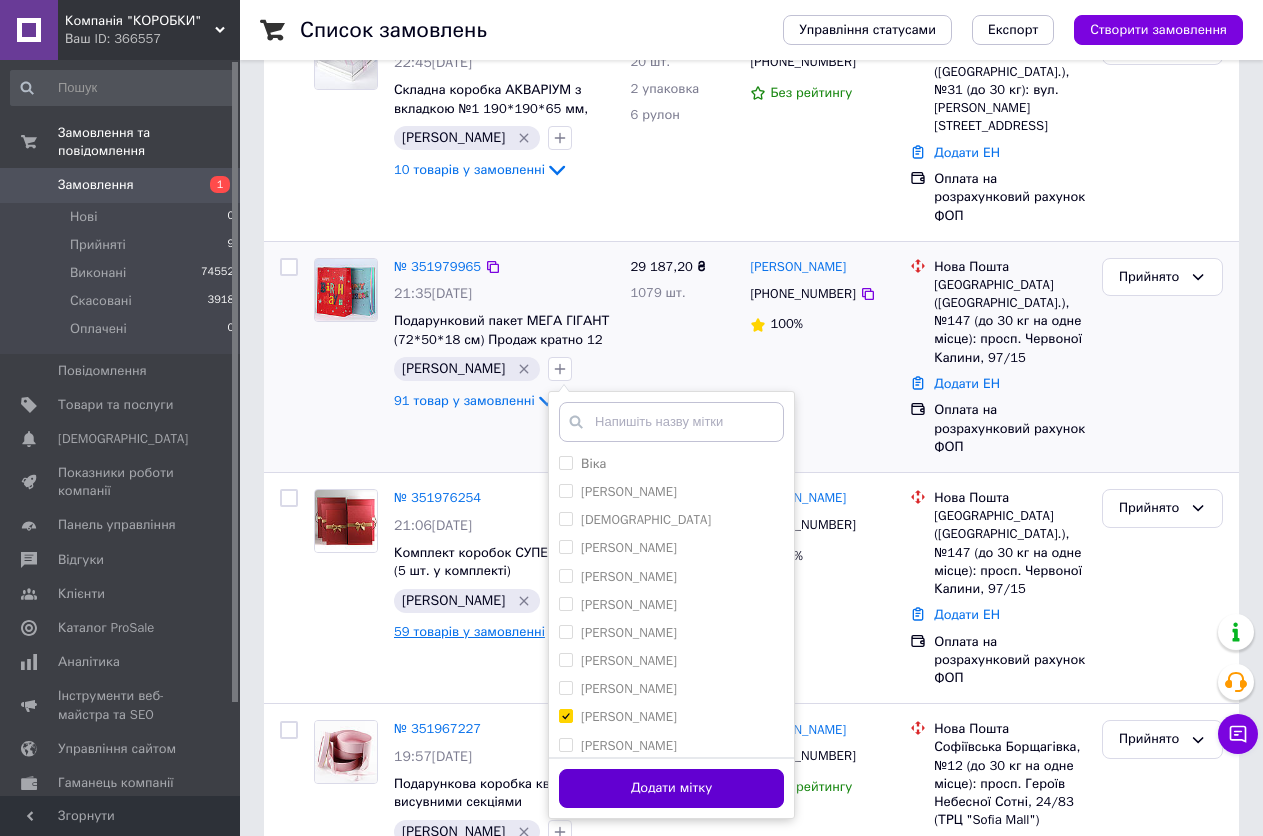 click on "Додати мітку" at bounding box center (671, 788) 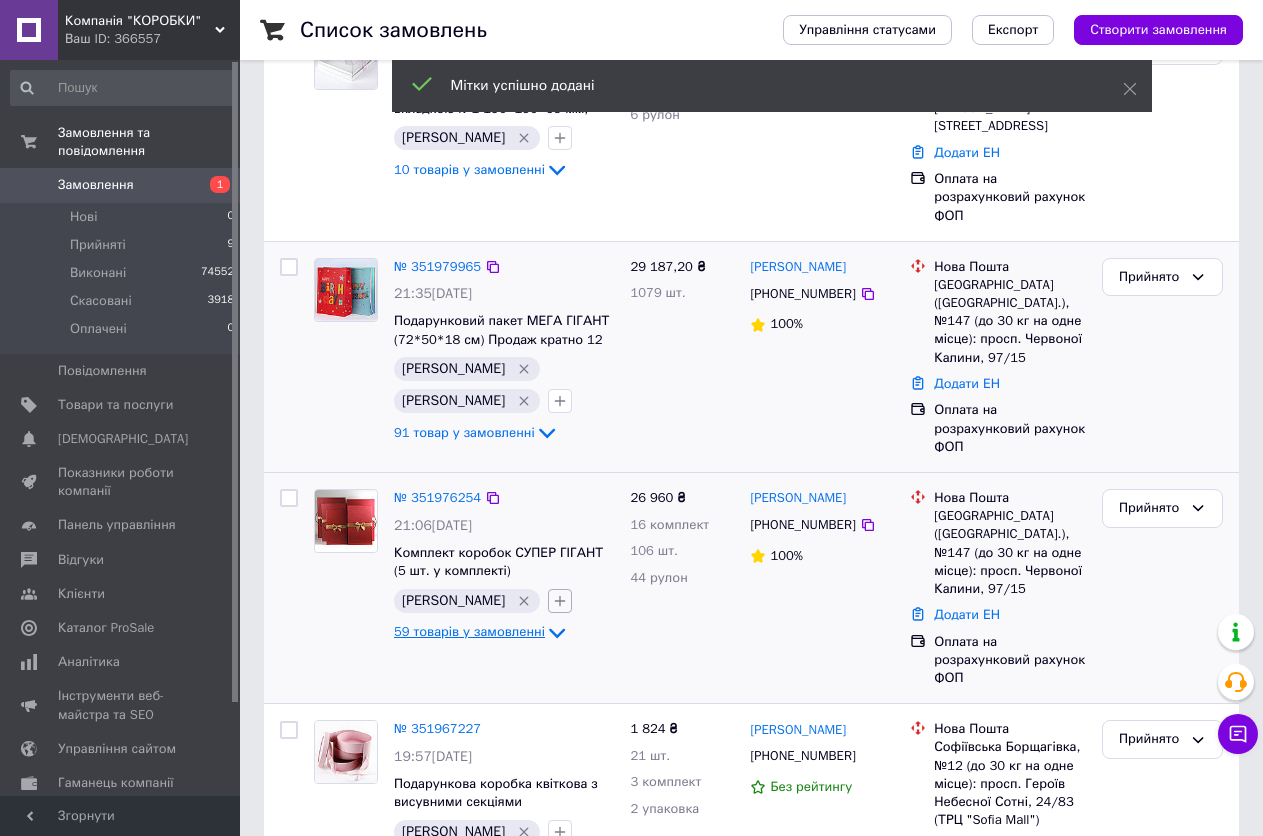 click at bounding box center [560, 601] 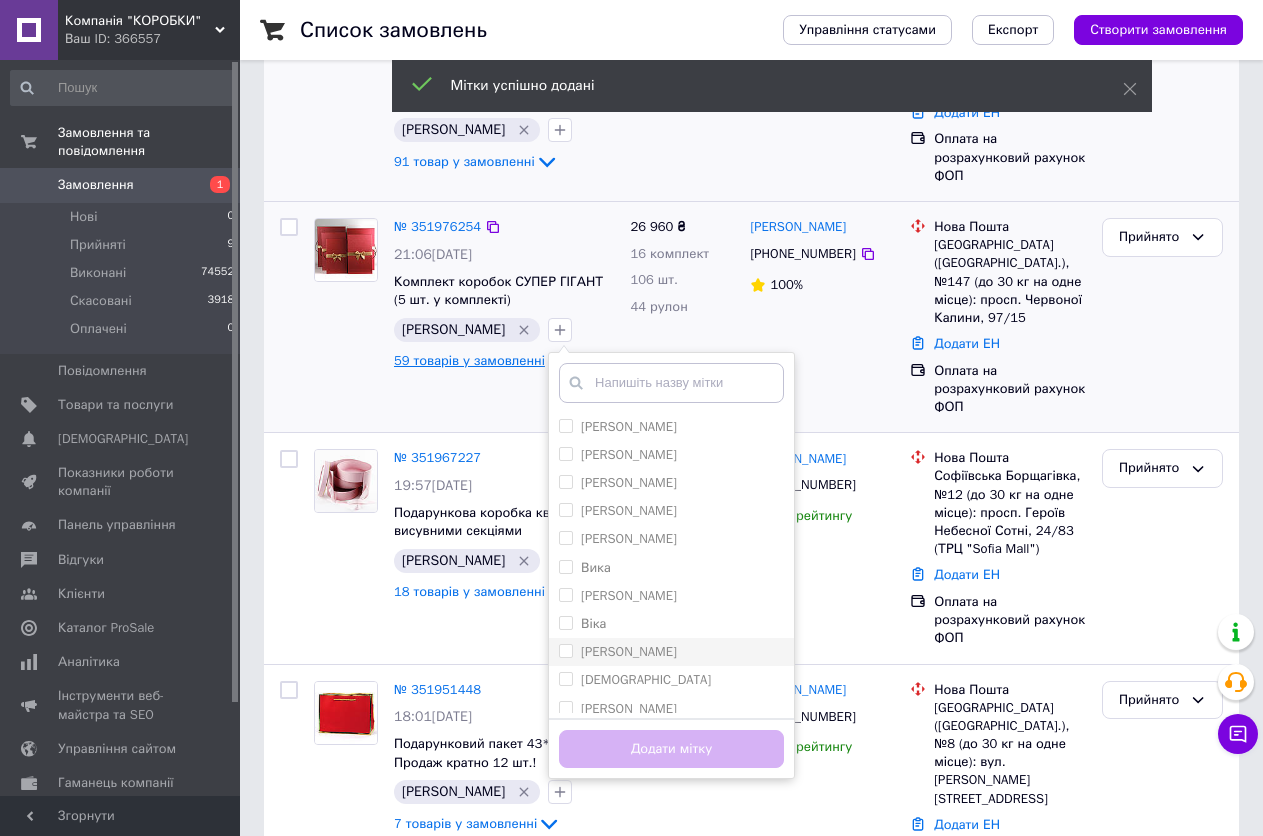 scroll, scrollTop: 700, scrollLeft: 0, axis: vertical 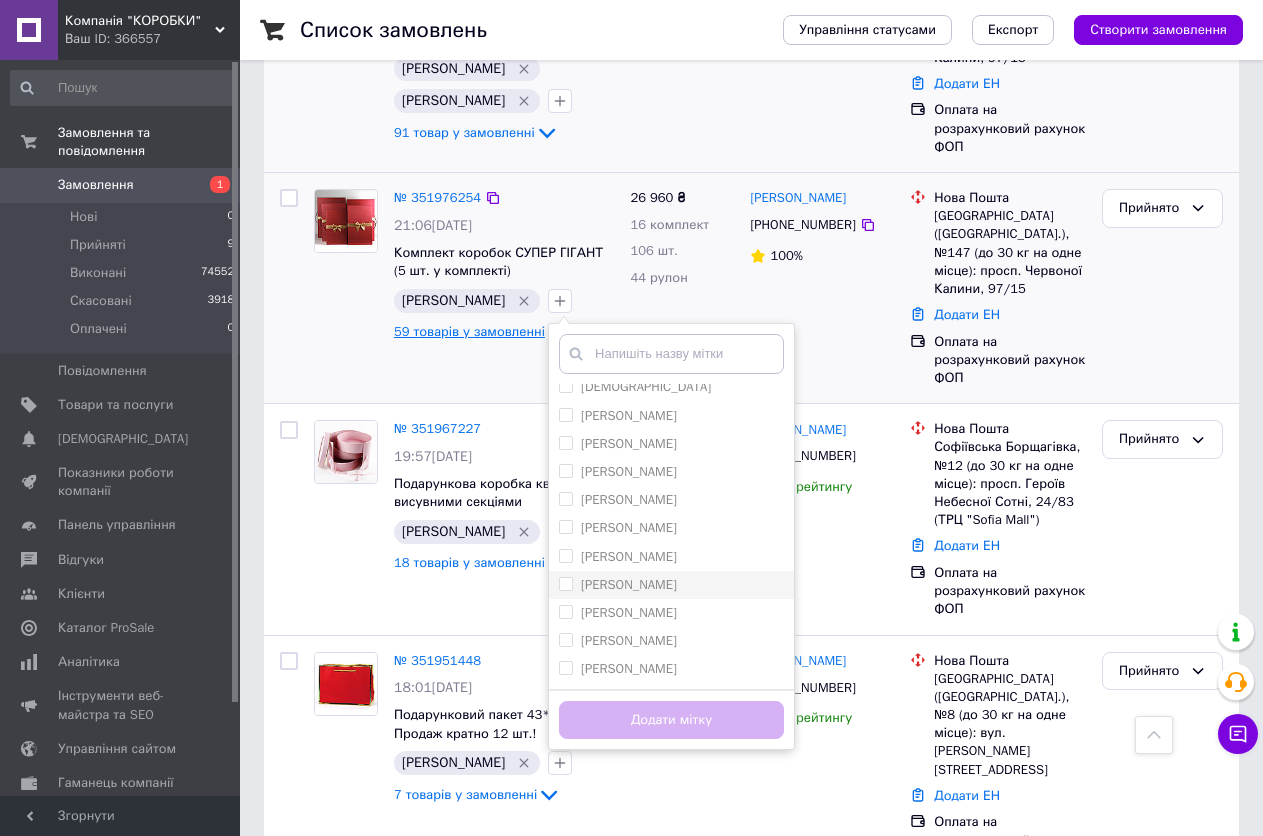 click on "[PERSON_NAME]" at bounding box center (565, 583) 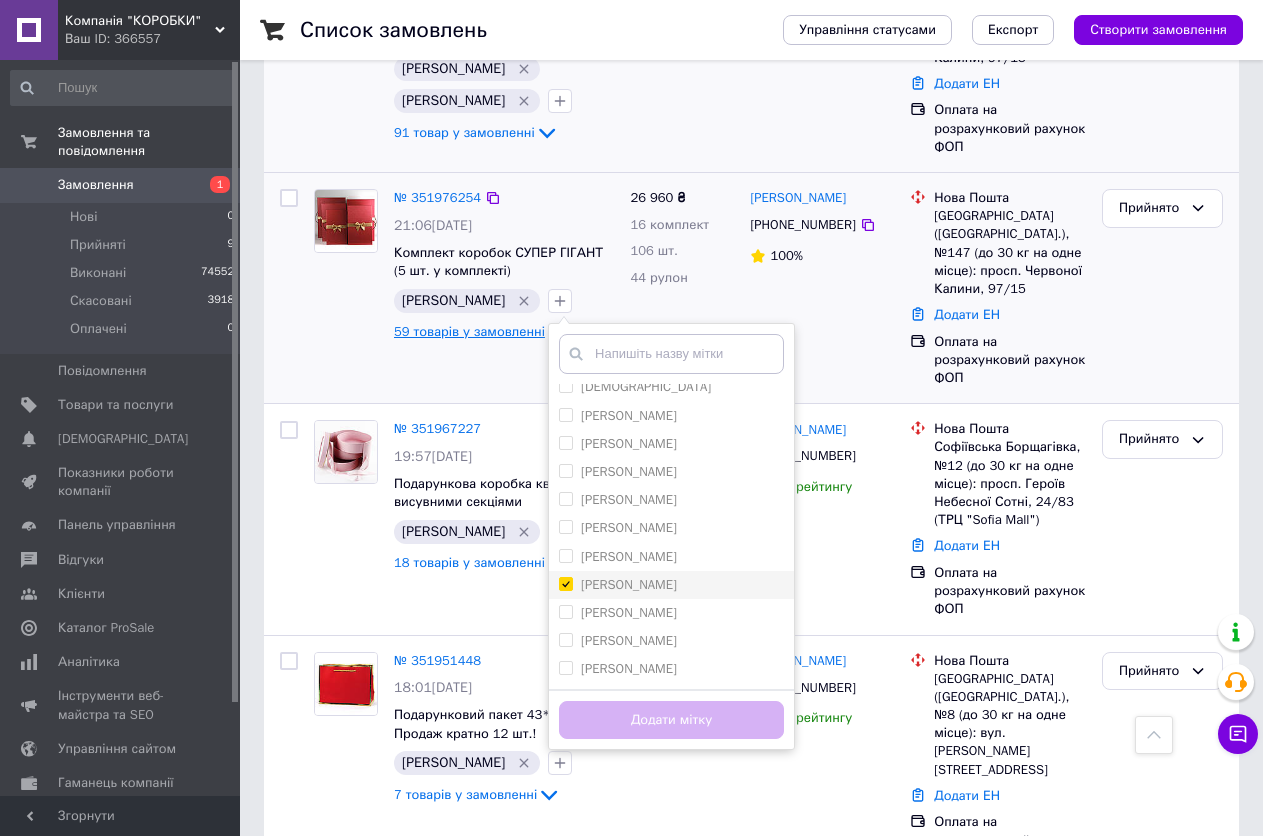 checkbox on "true" 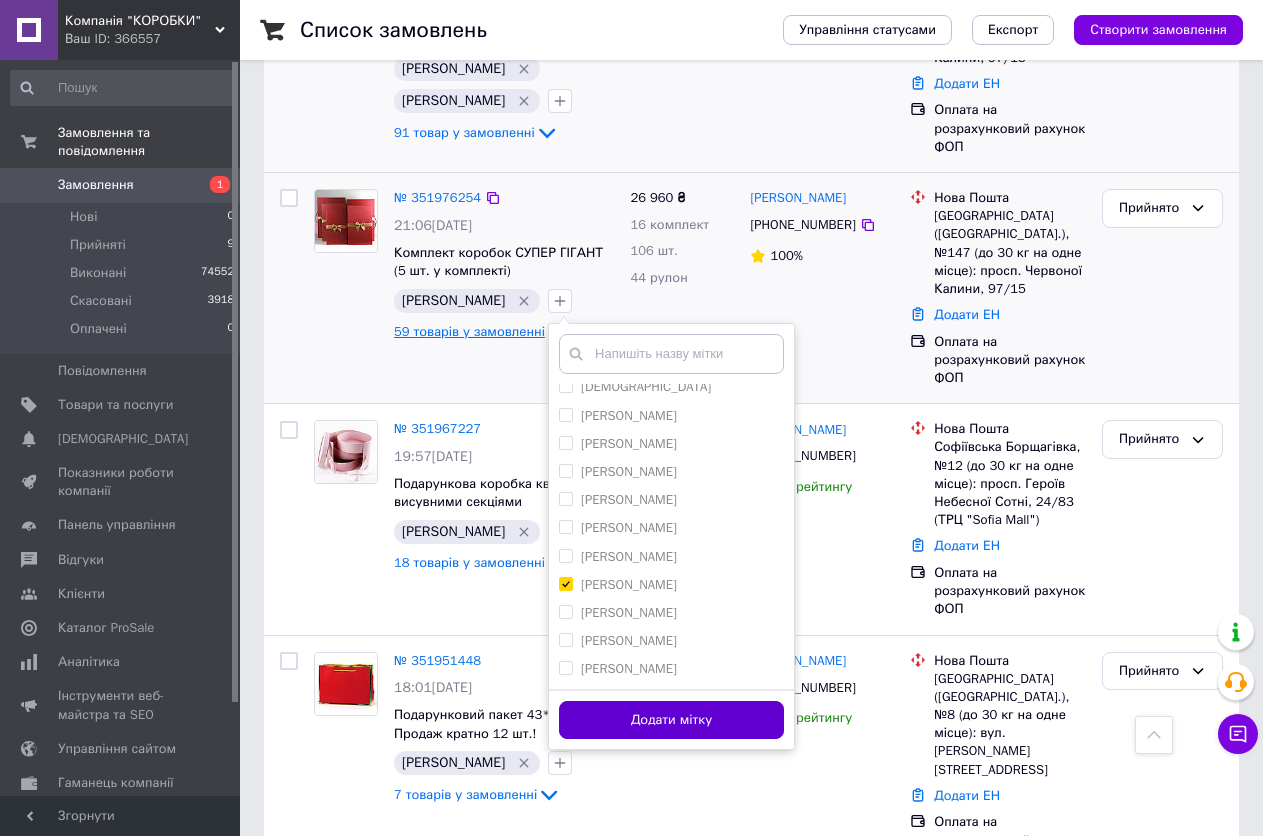 click on "Додати мітку" at bounding box center [671, 720] 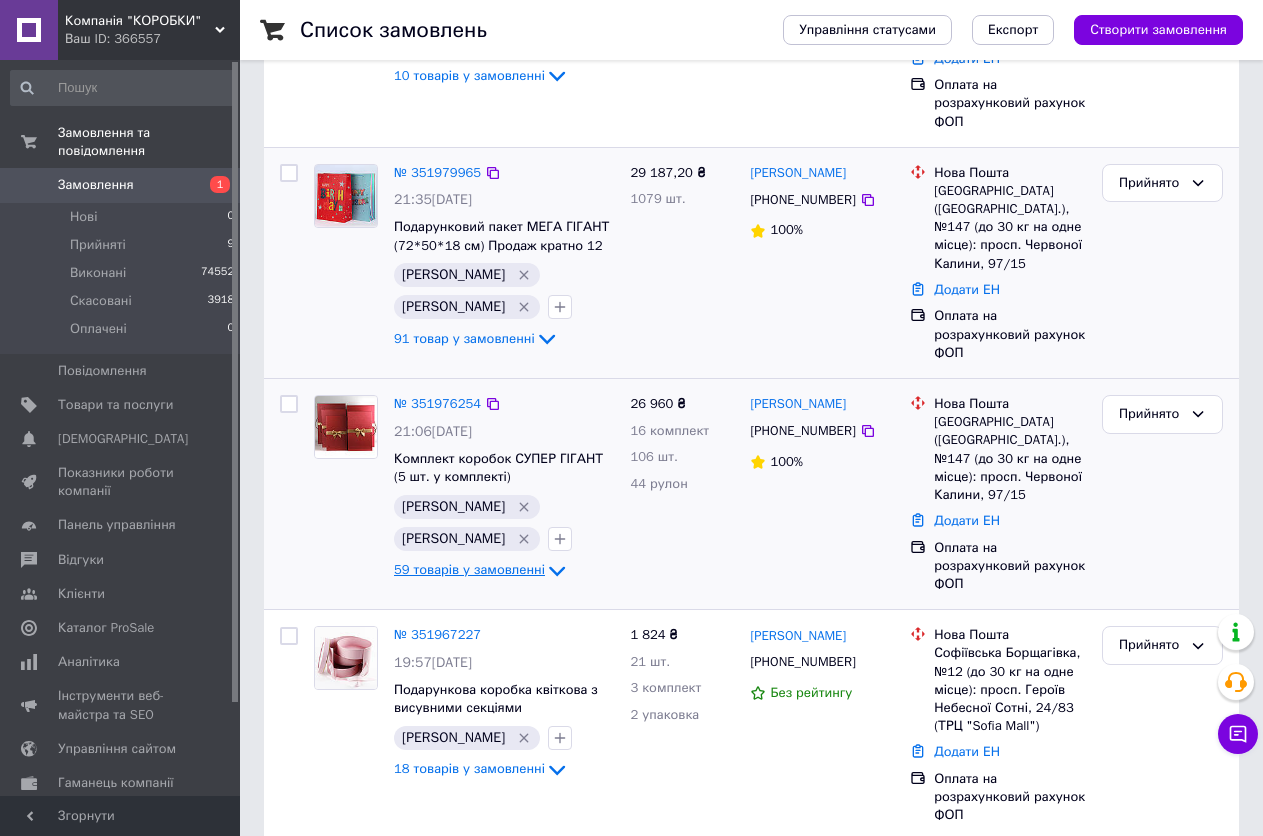 scroll, scrollTop: 500, scrollLeft: 0, axis: vertical 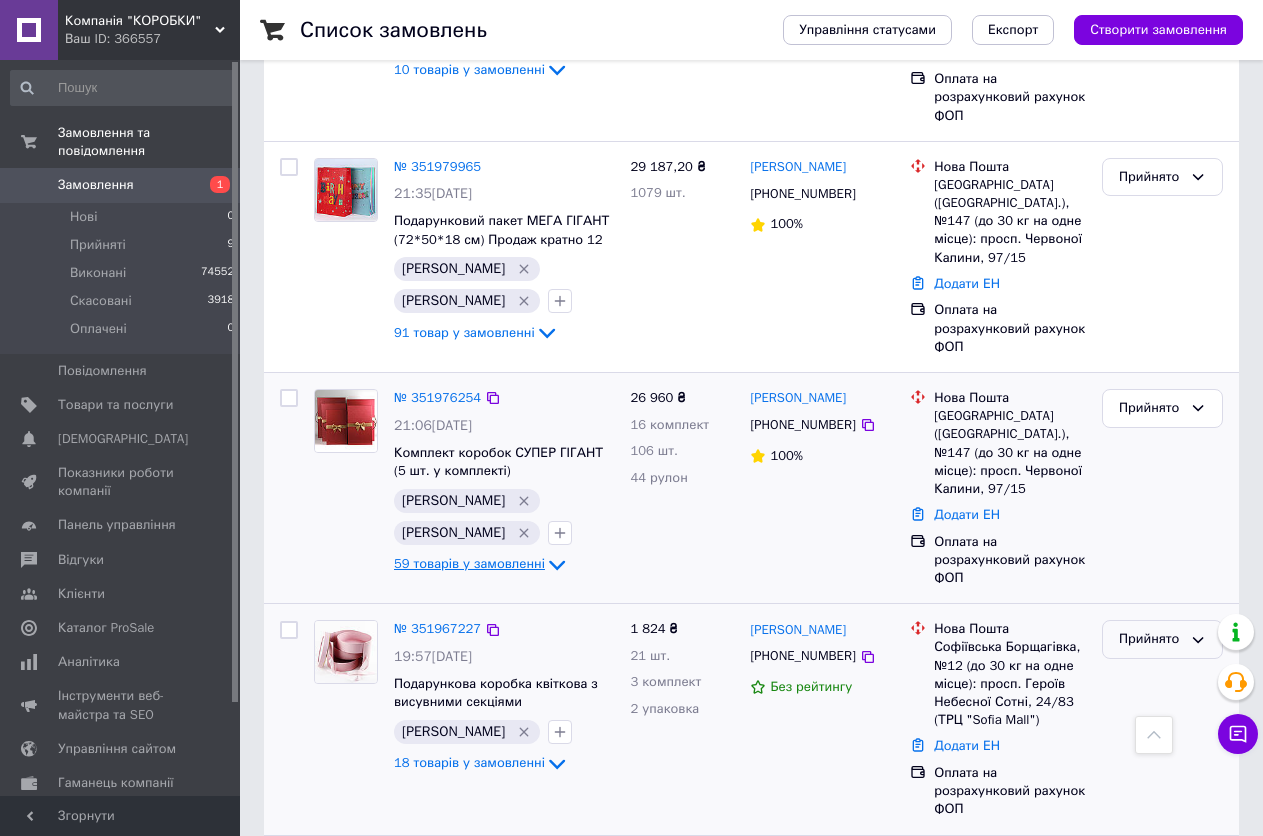 click on "Прийнято" at bounding box center [1150, 639] 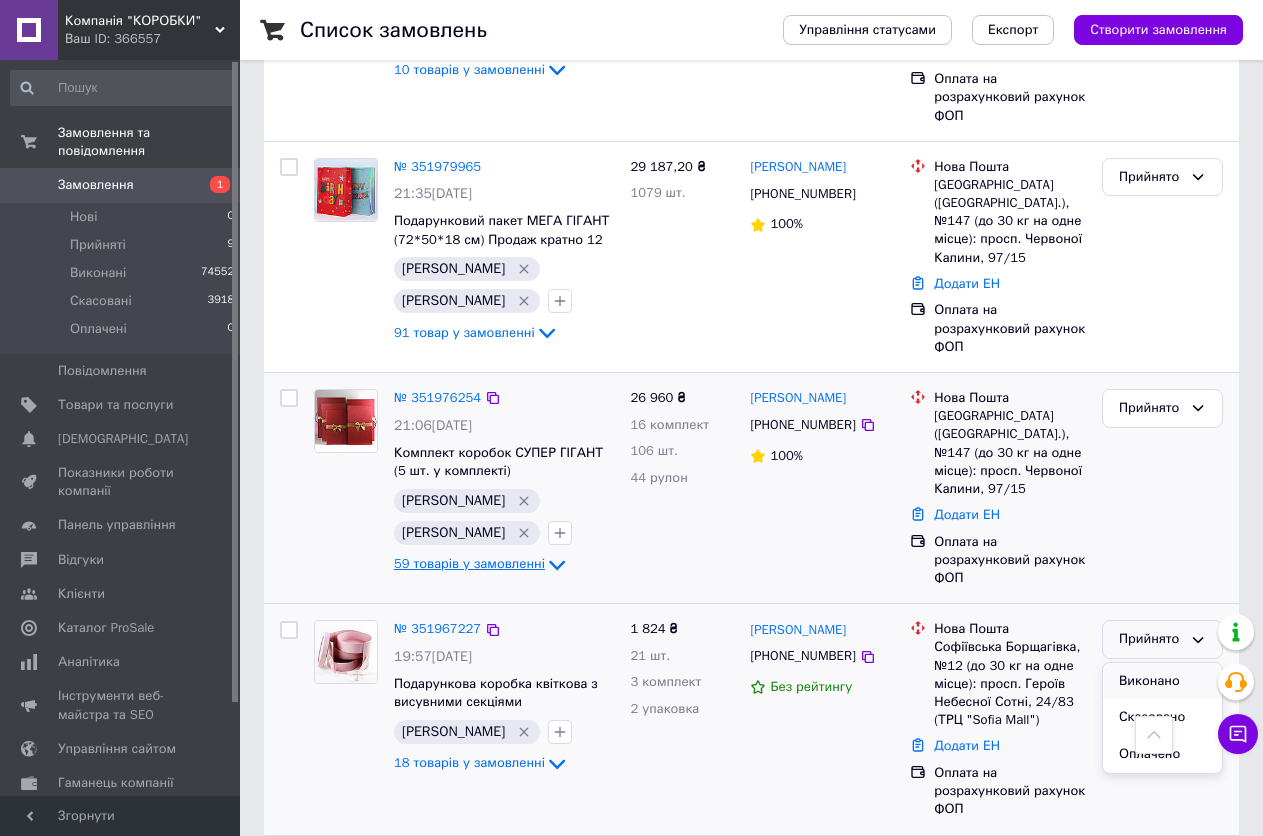click on "Виконано" at bounding box center (1162, 681) 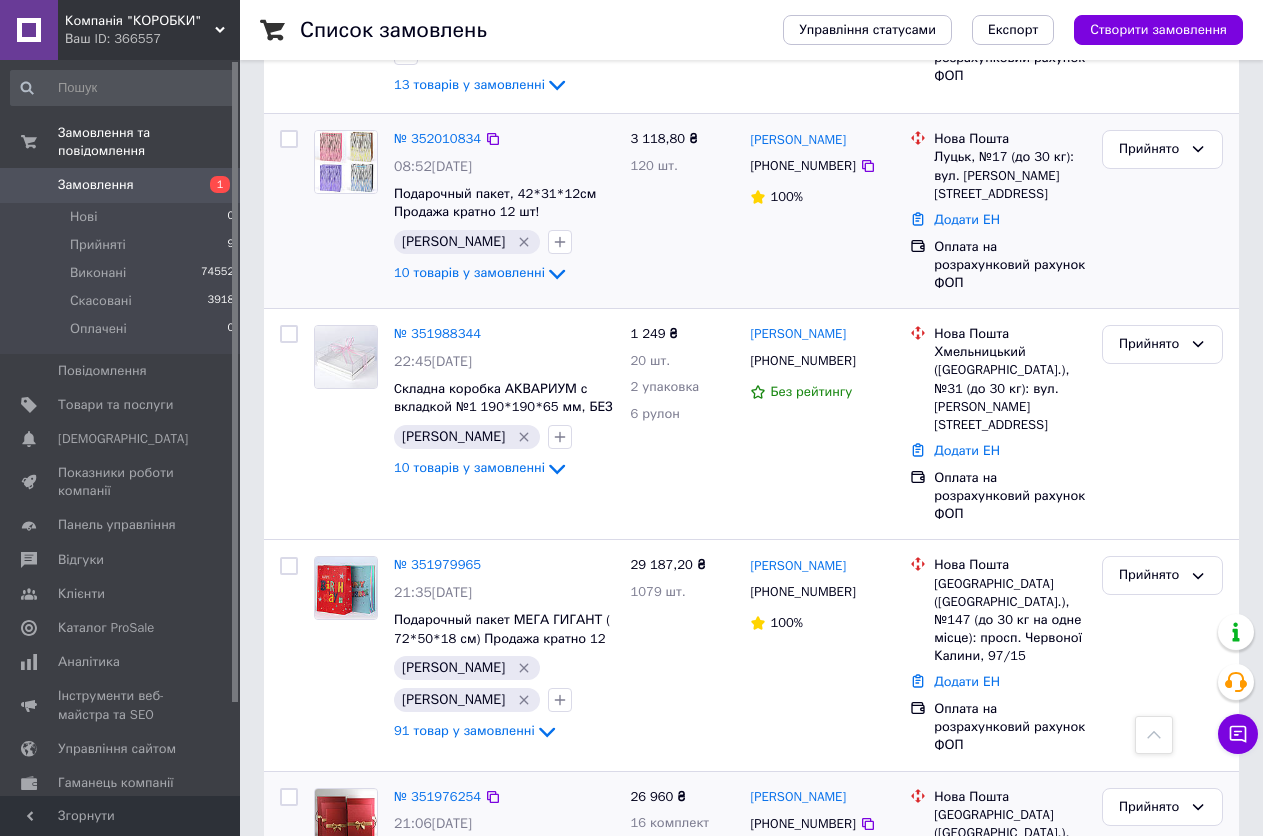 scroll, scrollTop: 484, scrollLeft: 0, axis: vertical 